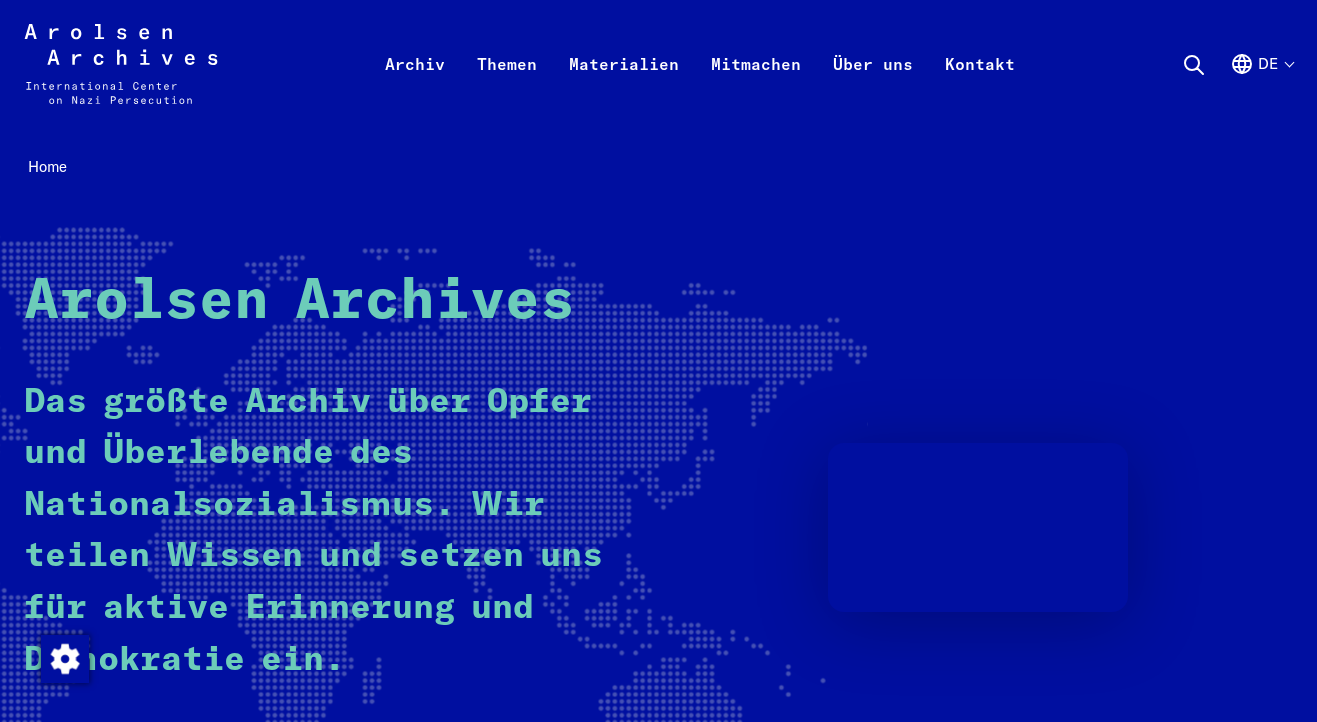 scroll, scrollTop: 0, scrollLeft: 1, axis: horizontal 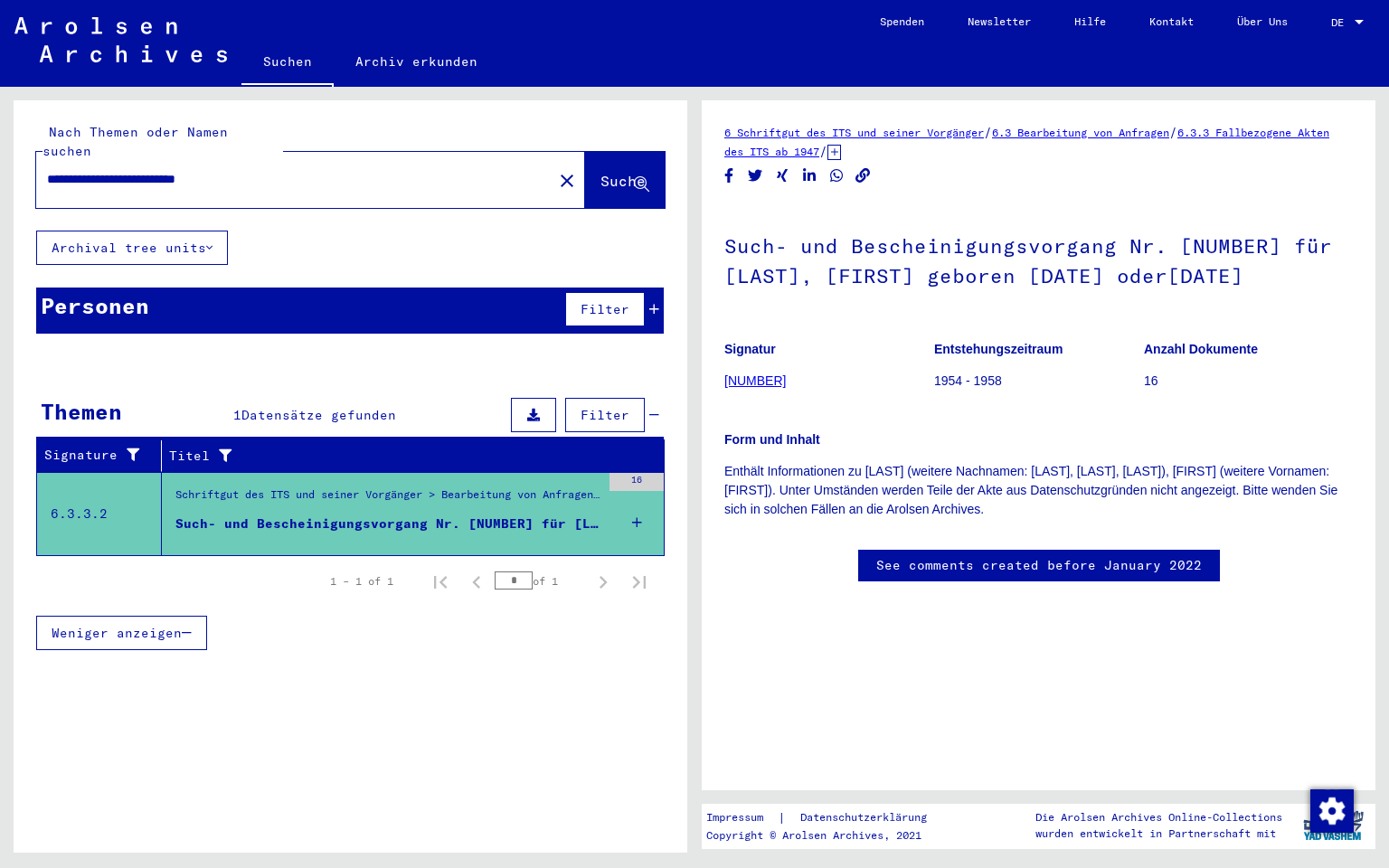 drag, startPoint x: 296, startPoint y: 158, endPoint x: 127, endPoint y: 156, distance: 169.01183 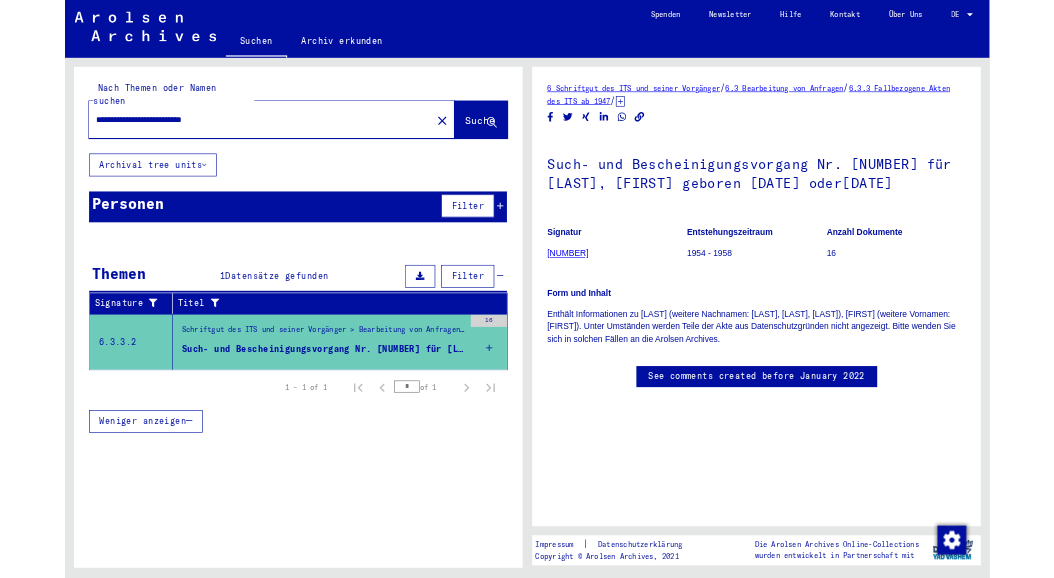 scroll, scrollTop: 0, scrollLeft: 0, axis: both 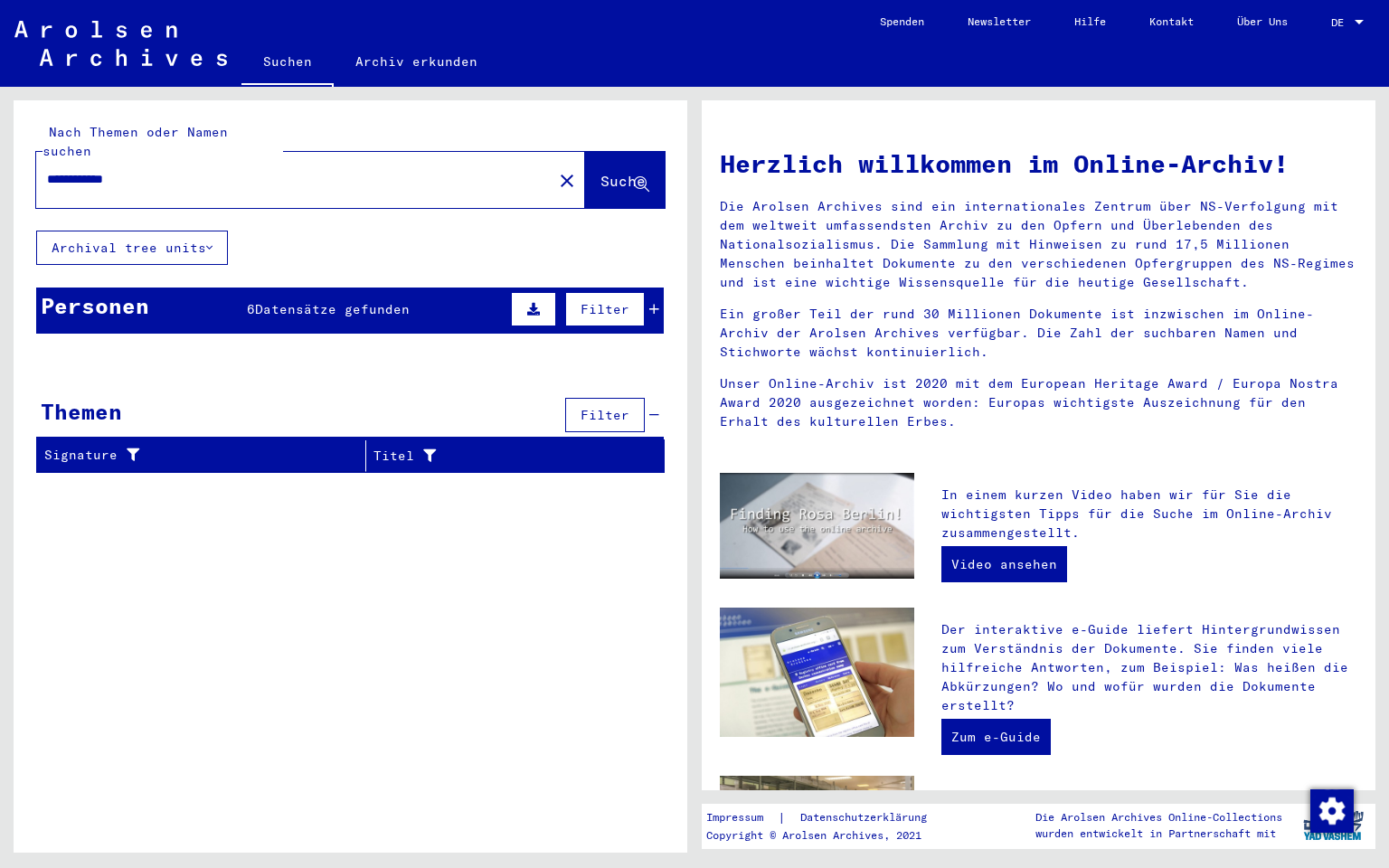 click on "**********" at bounding box center [288, 179] 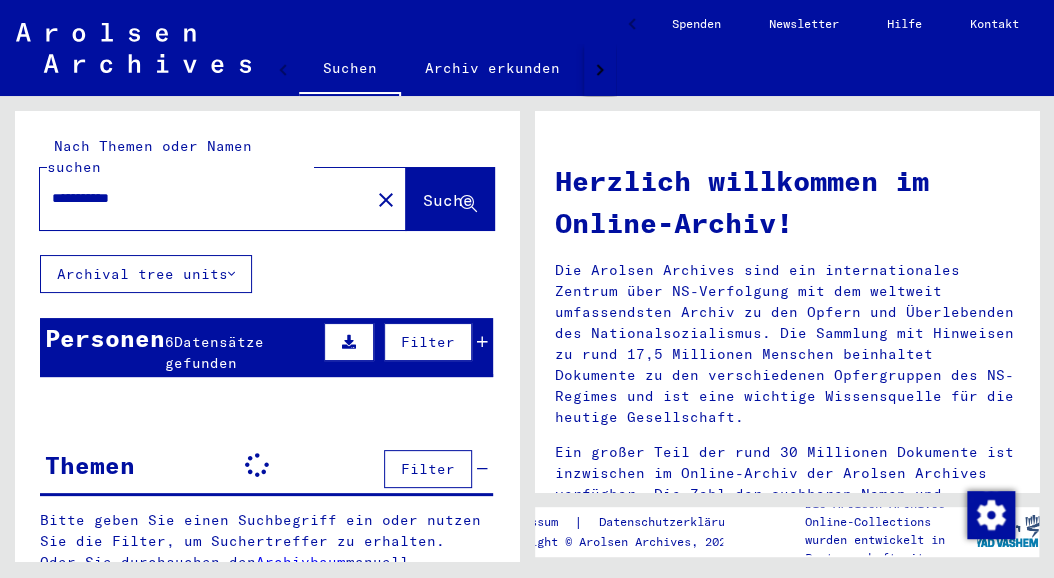 type on "**********" 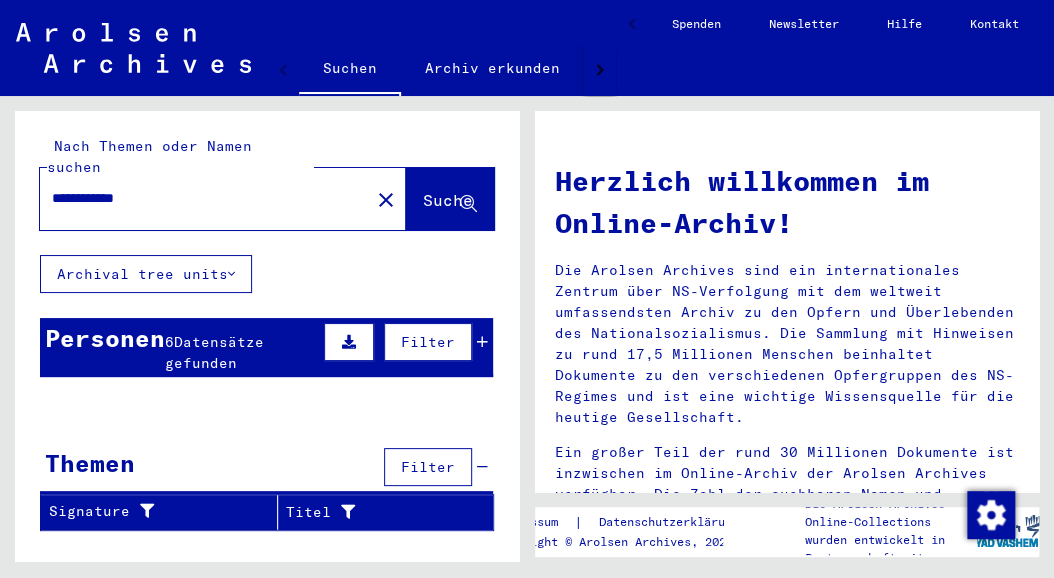 click on "Suche" 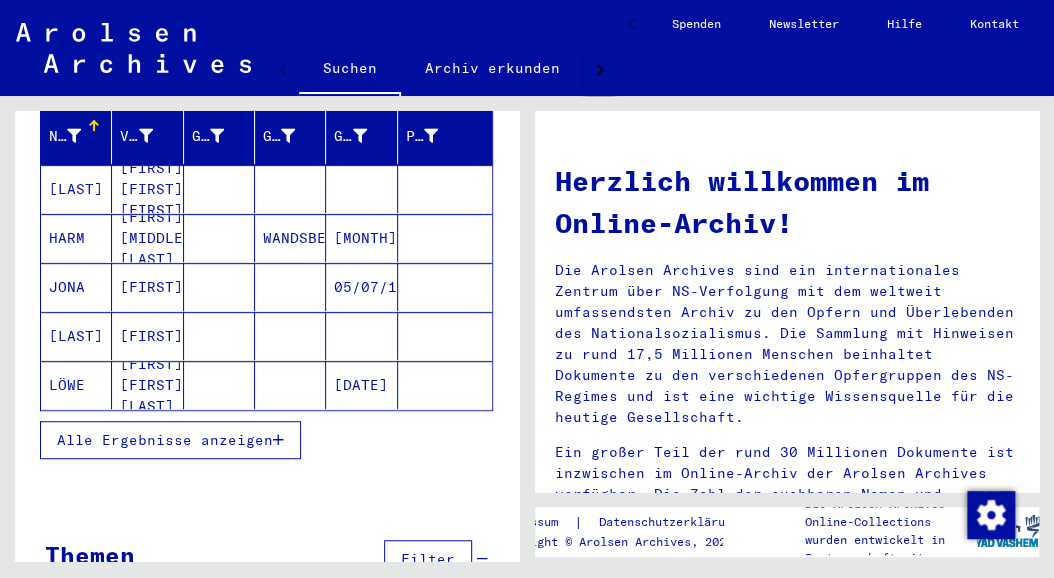 scroll, scrollTop: 272, scrollLeft: 0, axis: vertical 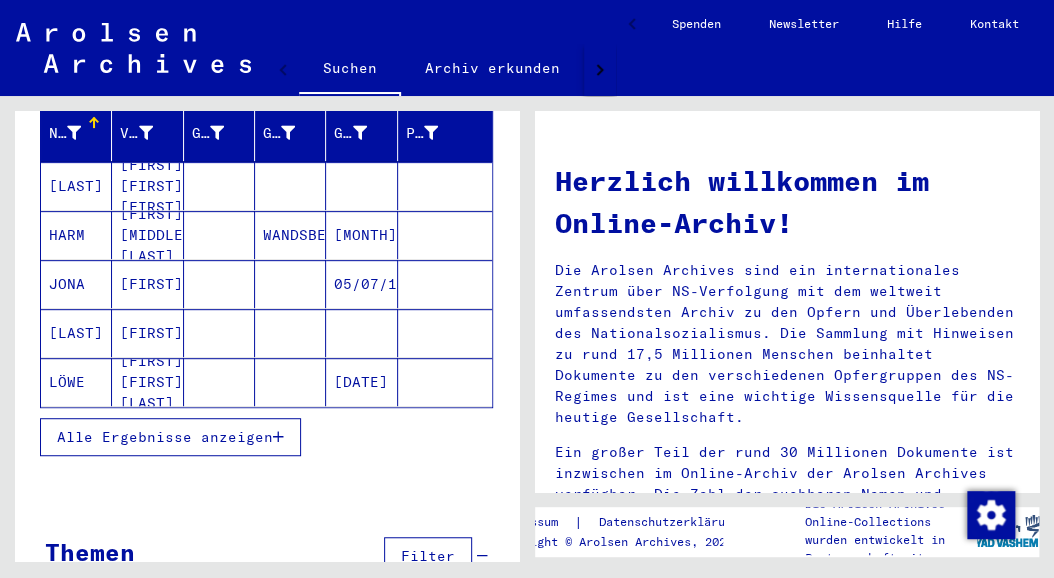 click on "Alle Ergebnisse anzeigen" at bounding box center (170, 437) 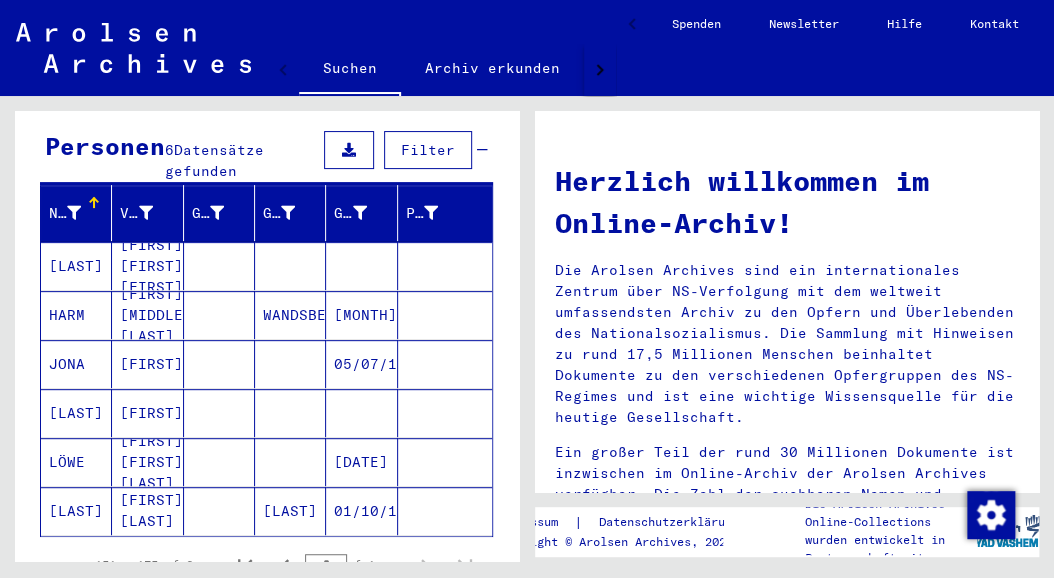 scroll, scrollTop: 193, scrollLeft: 0, axis: vertical 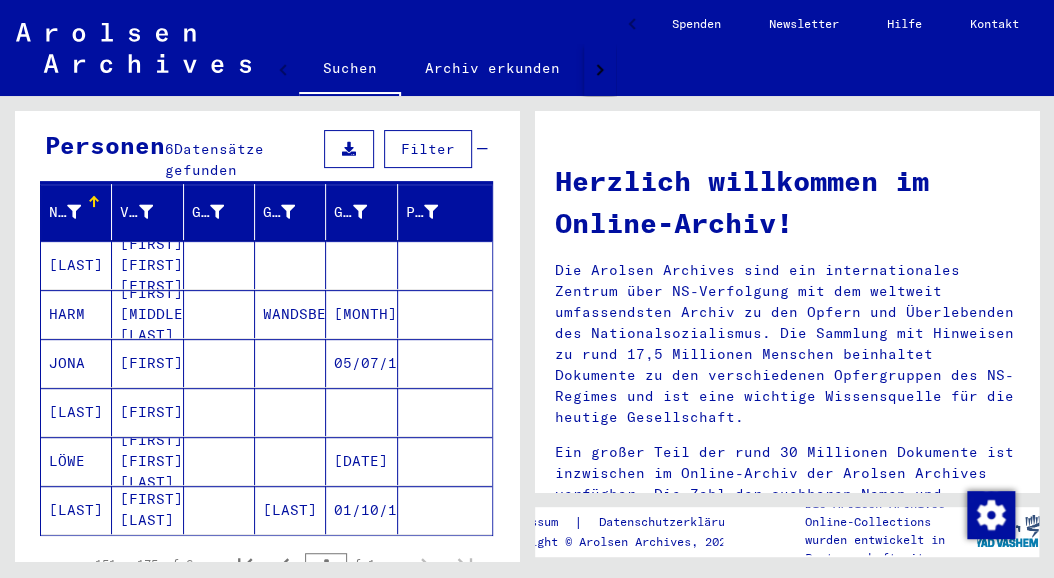 click at bounding box center [74, 212] 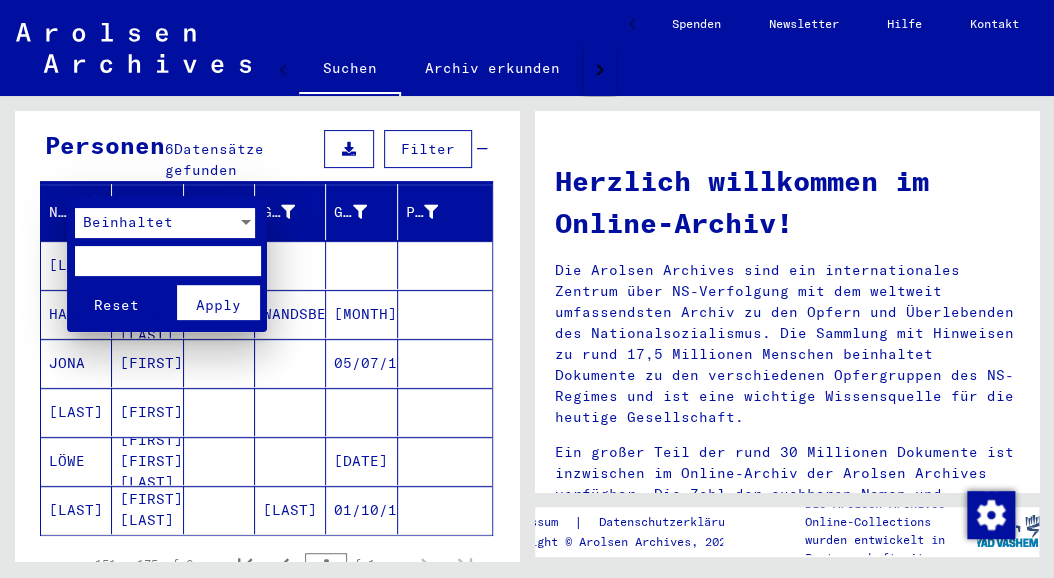click on "Apply" at bounding box center [218, 305] 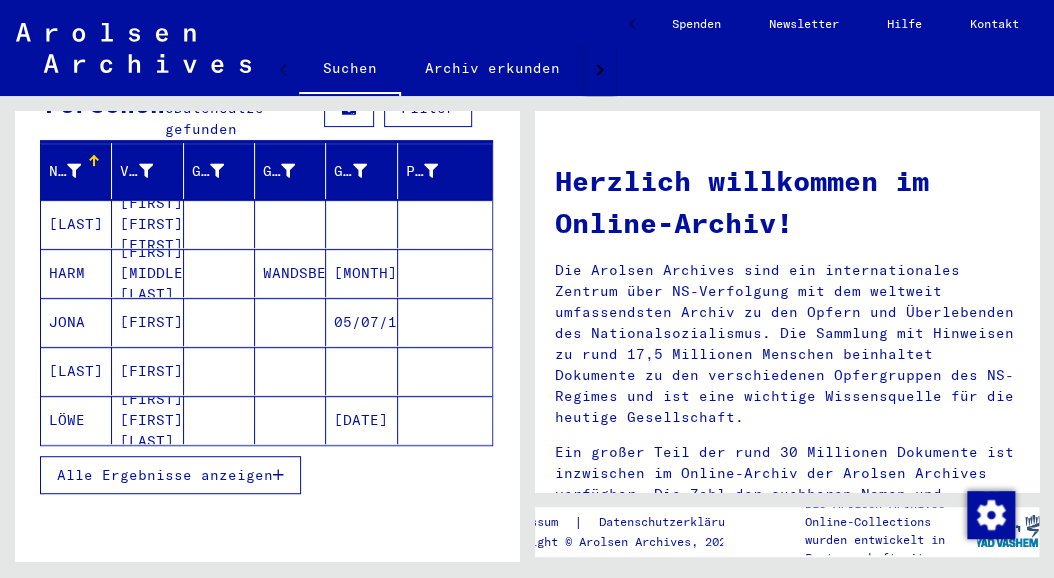 scroll, scrollTop: 249, scrollLeft: 0, axis: vertical 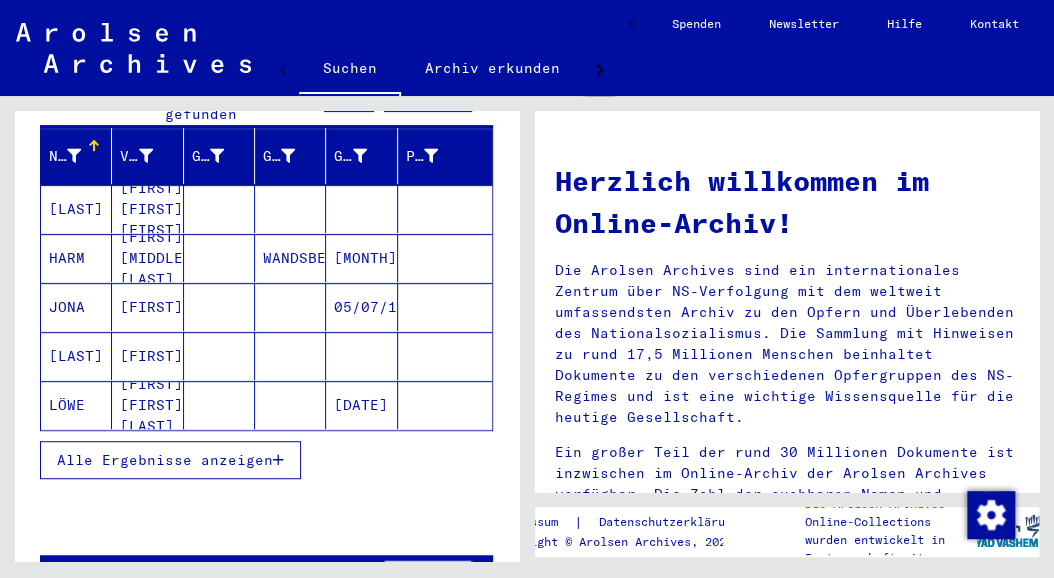 click on "Alle Ergebnisse anzeigen" at bounding box center (165, 460) 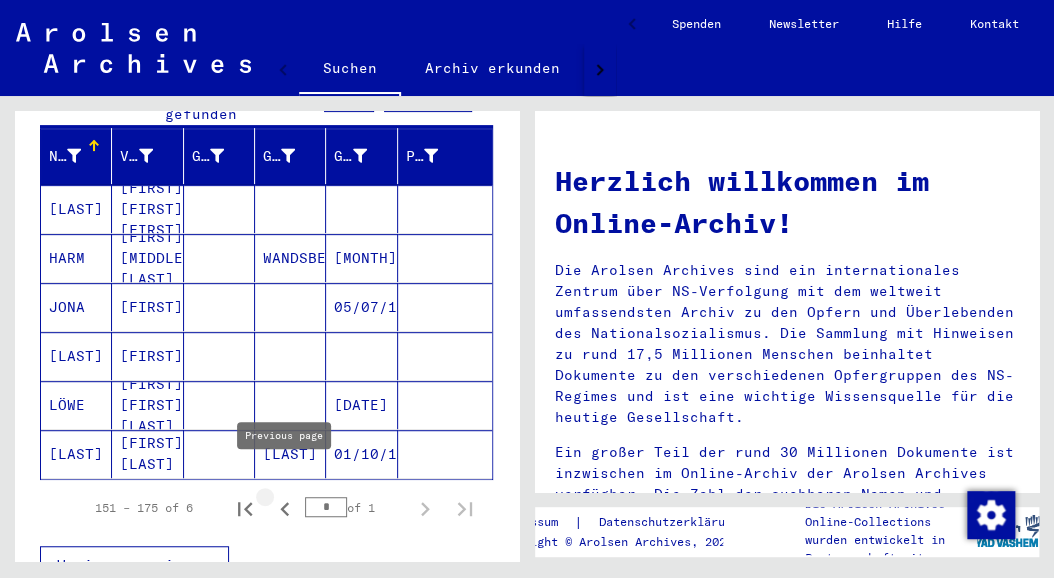 click 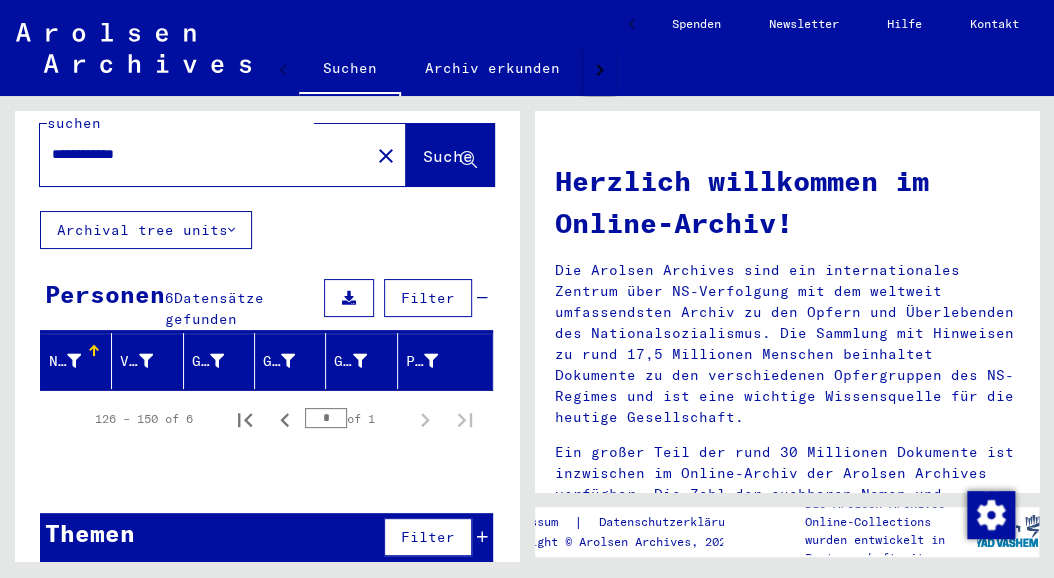 scroll, scrollTop: 0, scrollLeft: 0, axis: both 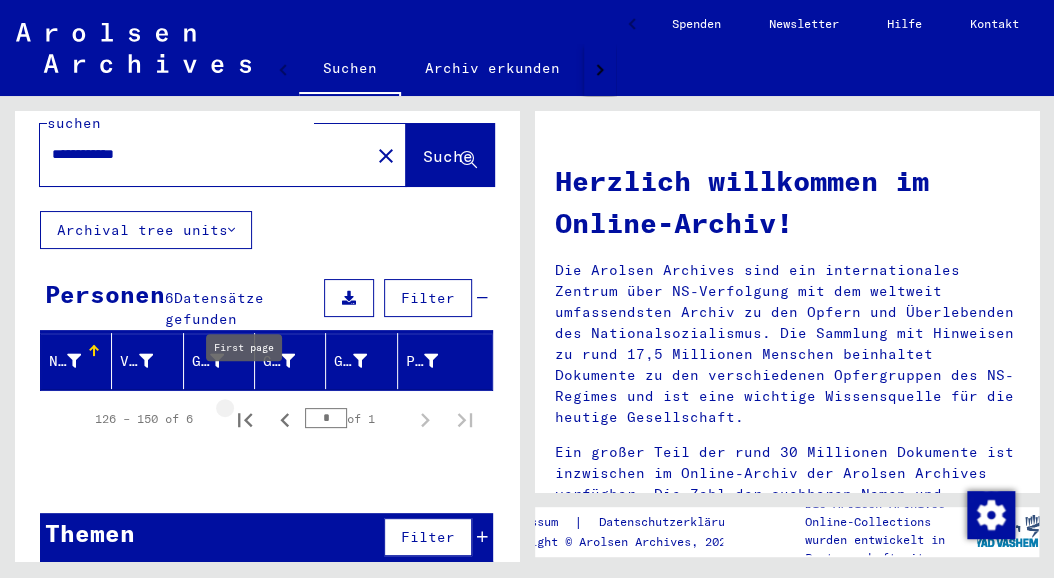 click 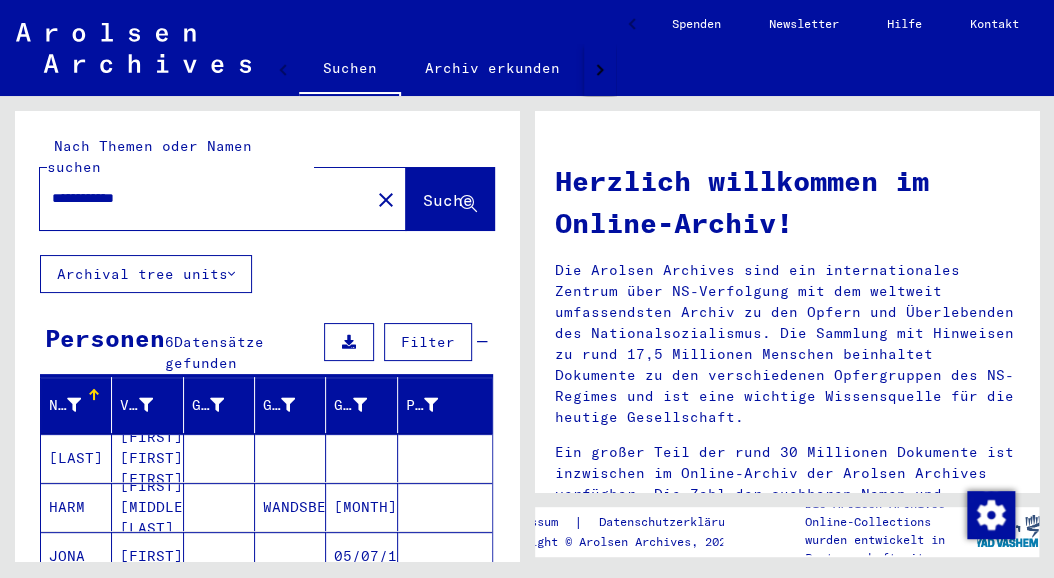 scroll, scrollTop: 0, scrollLeft: 0, axis: both 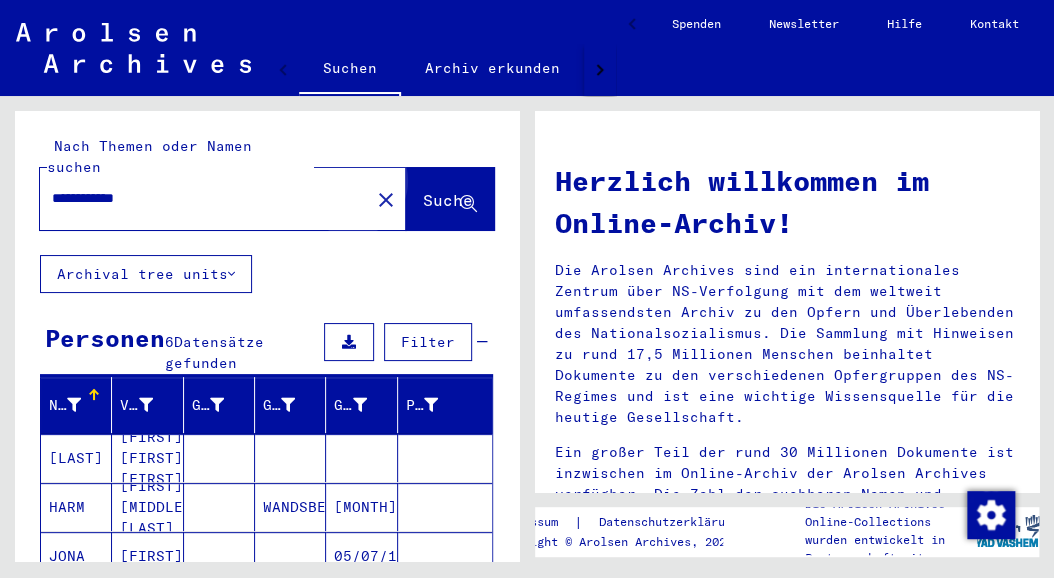click on "Suche" 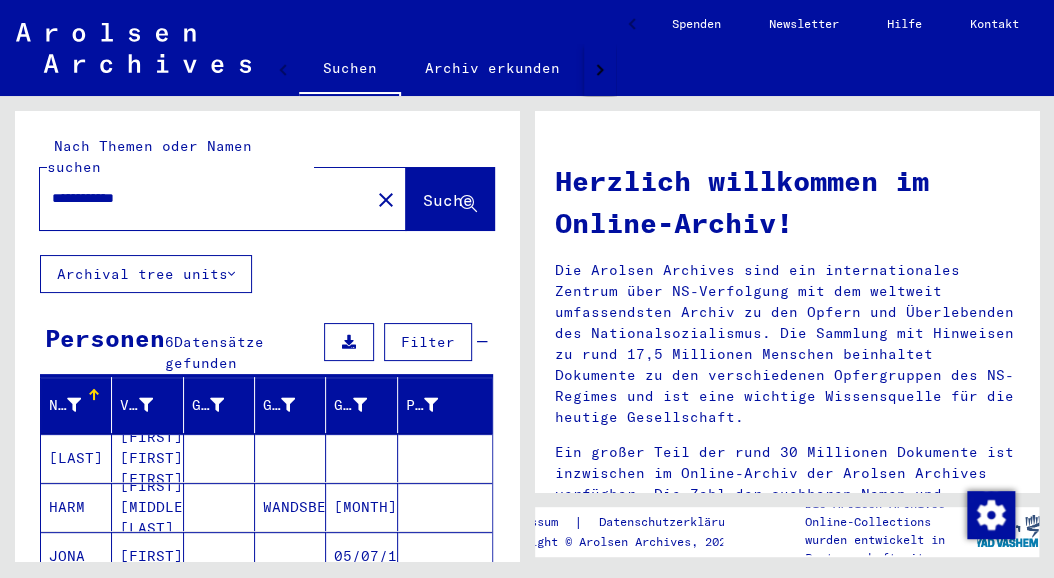 click on "Suche" 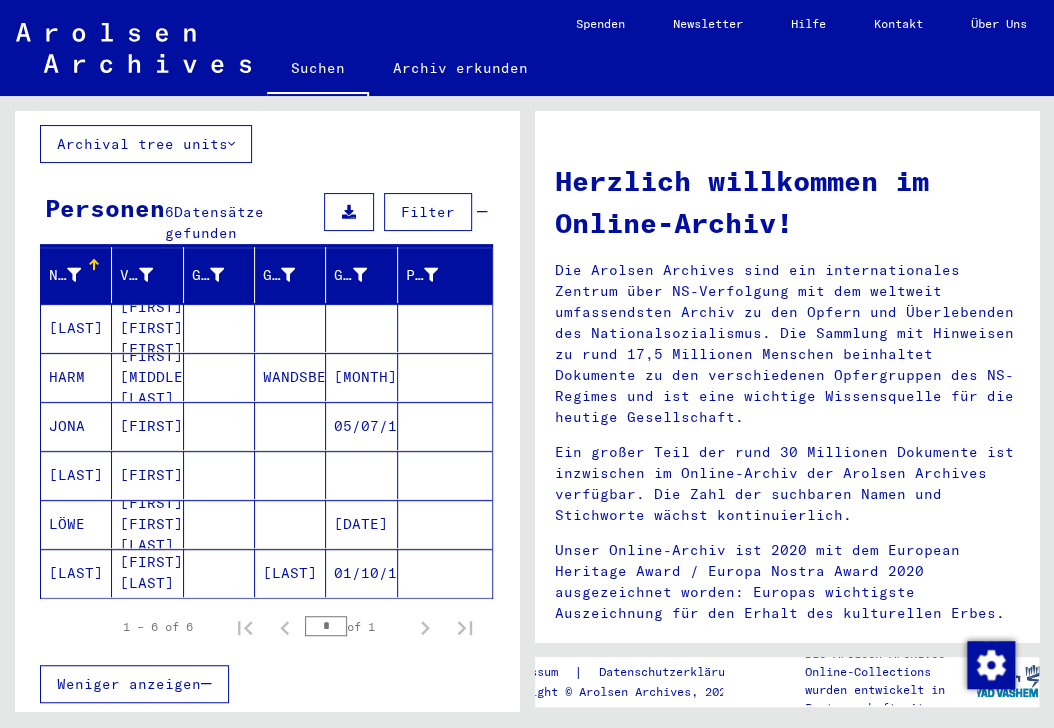 scroll, scrollTop: 120, scrollLeft: 0, axis: vertical 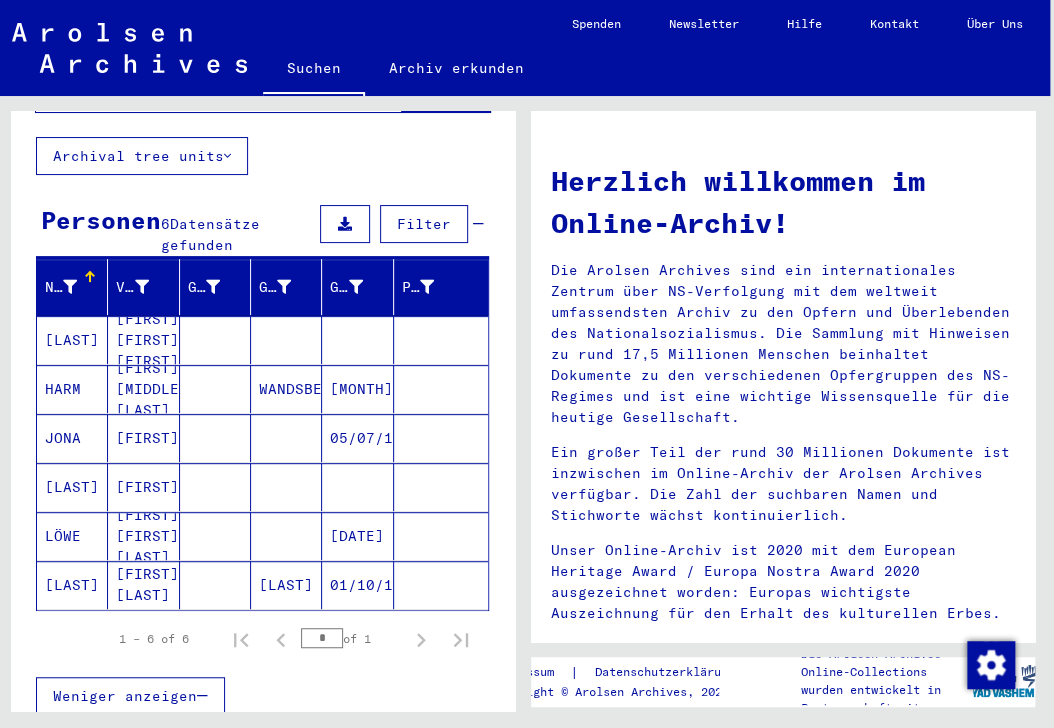 click on "JONA" at bounding box center [72, 487] 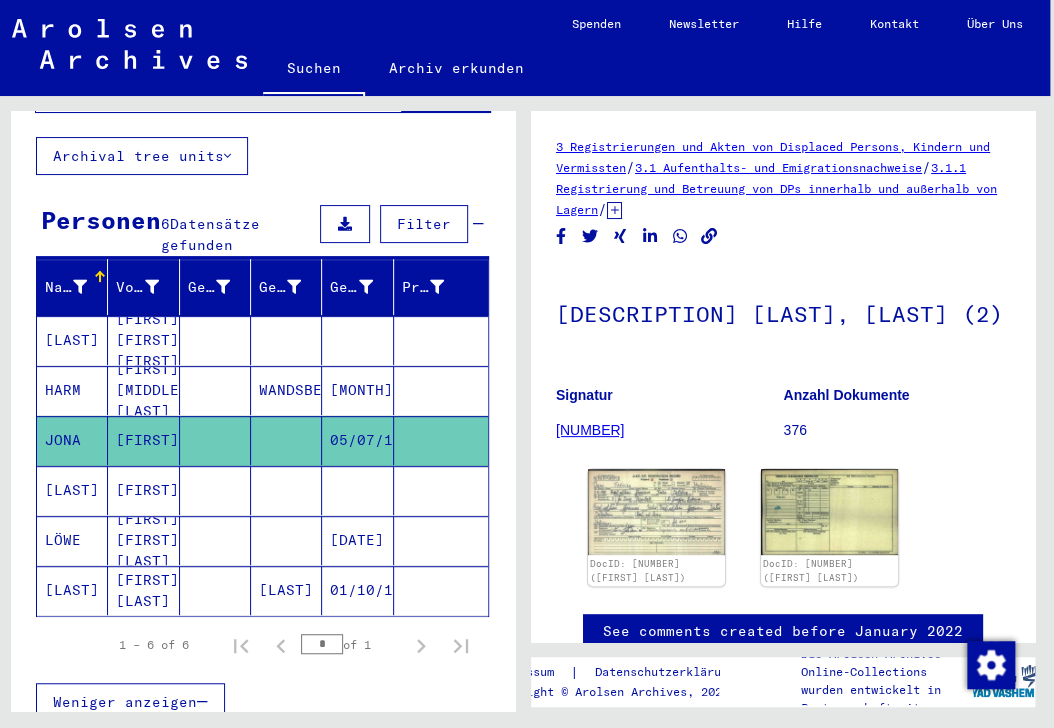 scroll, scrollTop: 0, scrollLeft: 0, axis: both 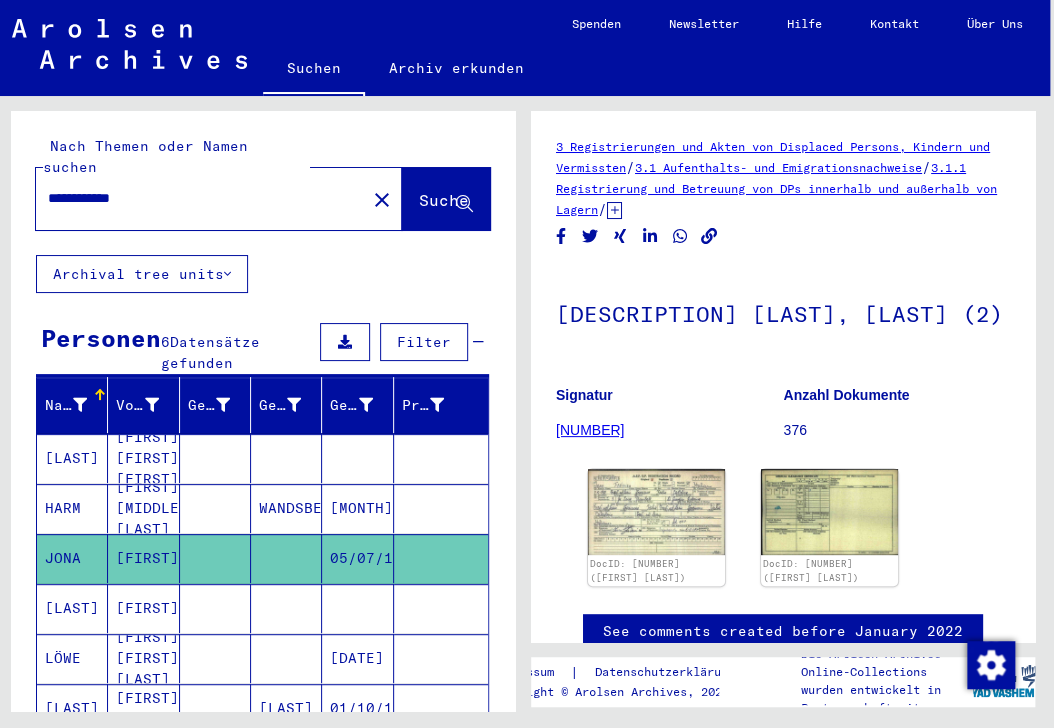 click on "**********" at bounding box center [201, 198] 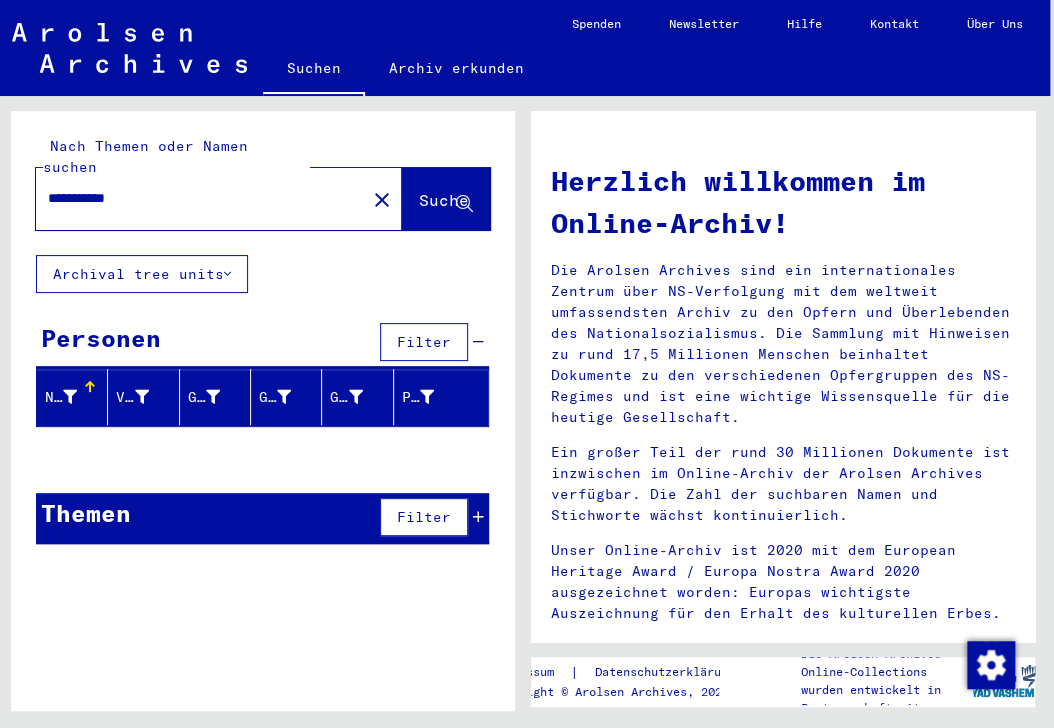 click on "**********" at bounding box center [195, 198] 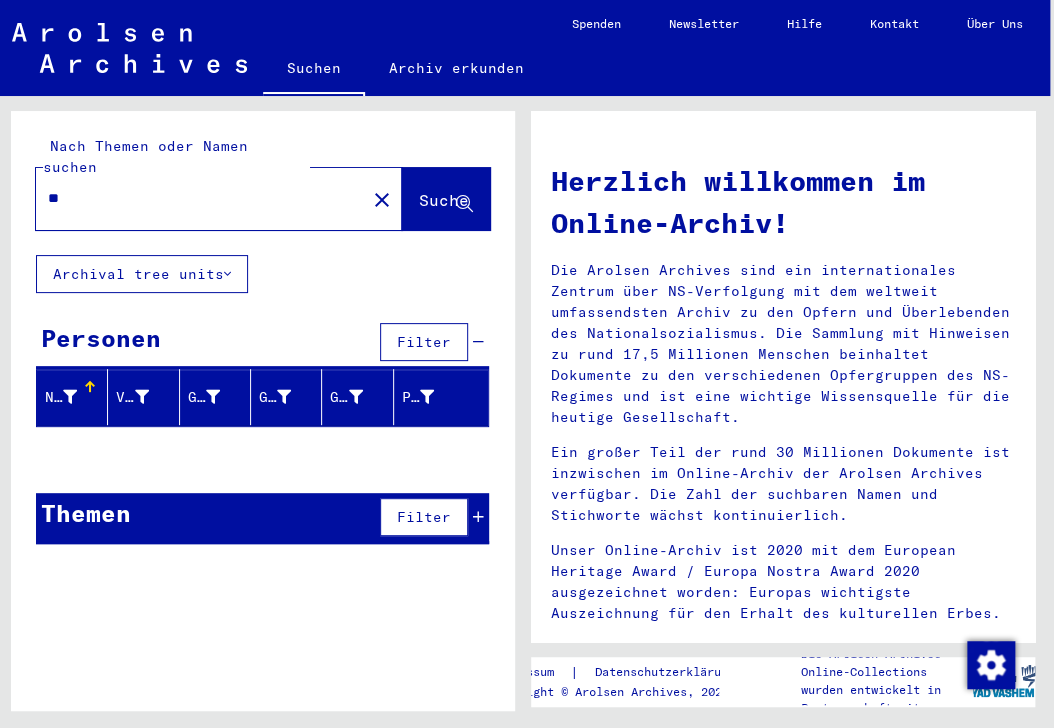 type on "*" 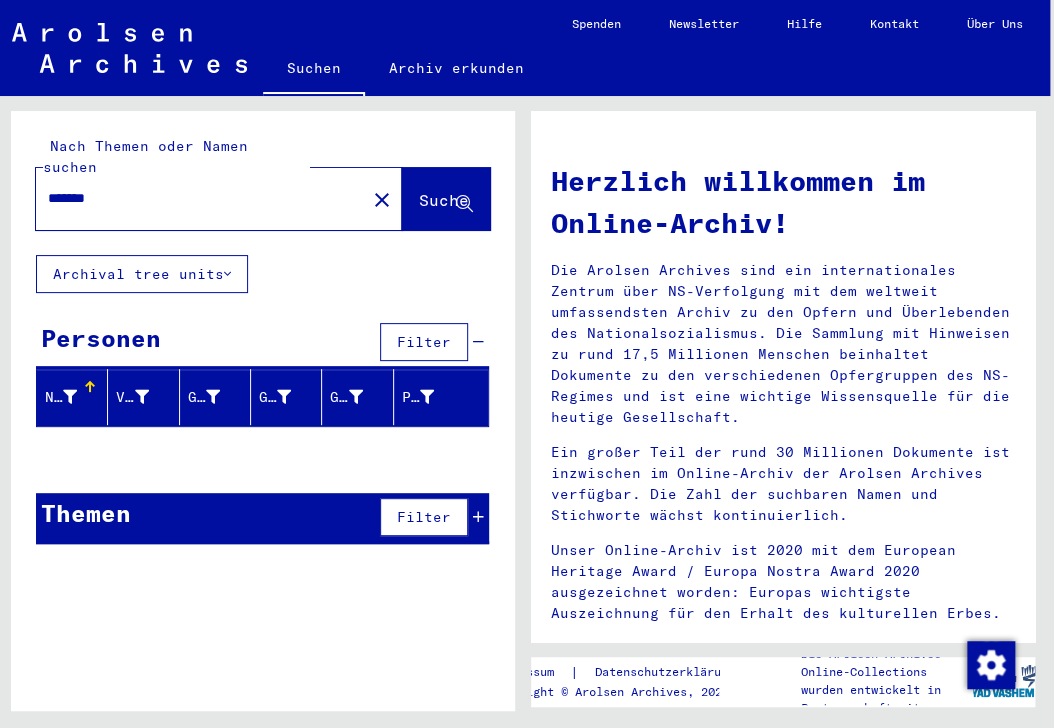 type on "*******" 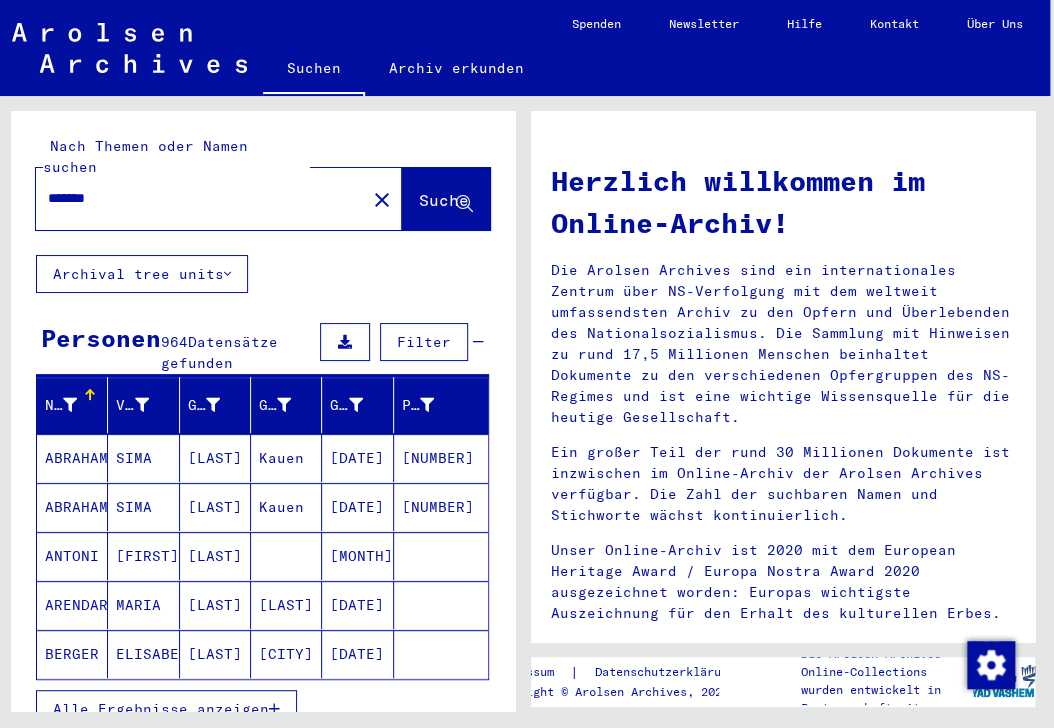 scroll, scrollTop: 171, scrollLeft: 0, axis: vertical 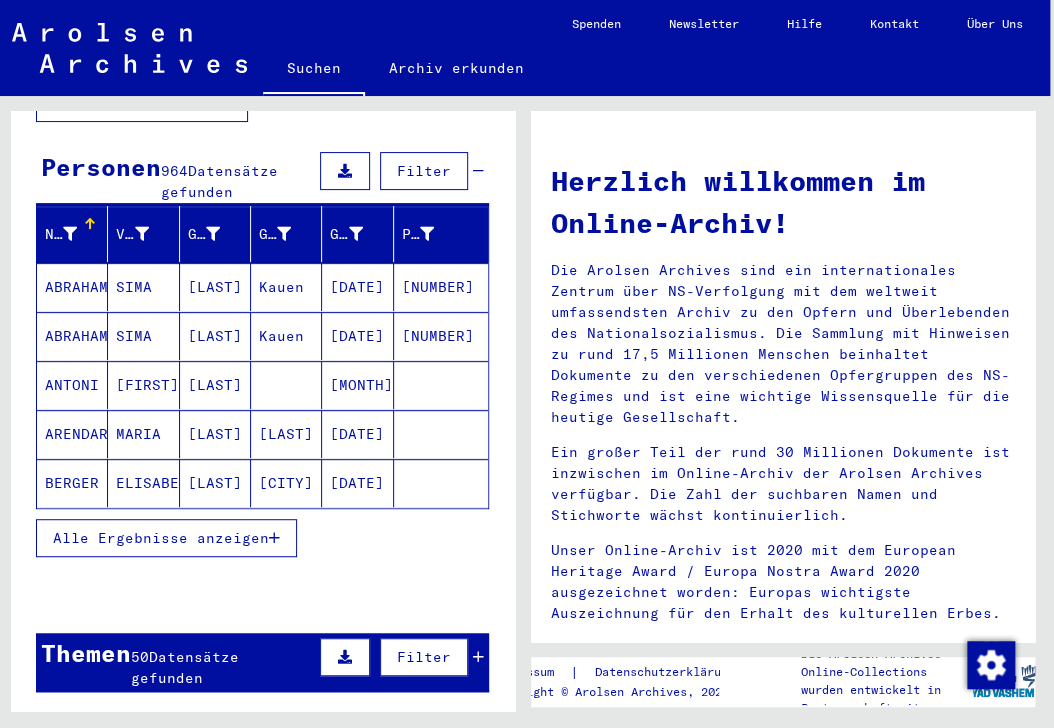click on "Alle Ergebnisse anzeigen" at bounding box center [161, 538] 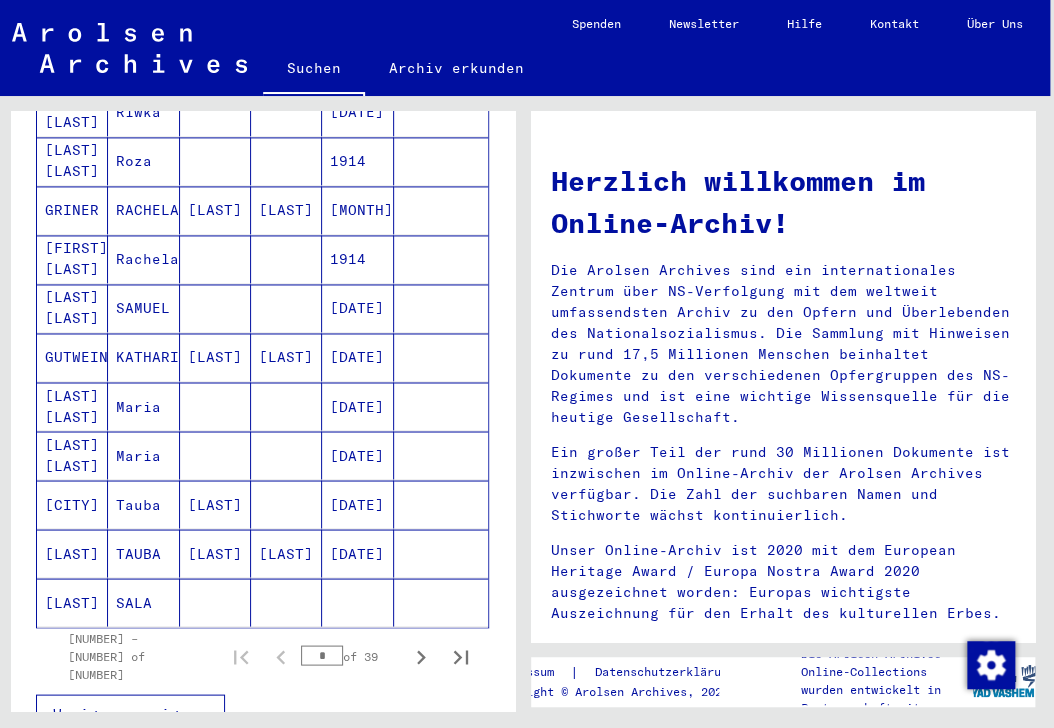 scroll, scrollTop: 1036, scrollLeft: 0, axis: vertical 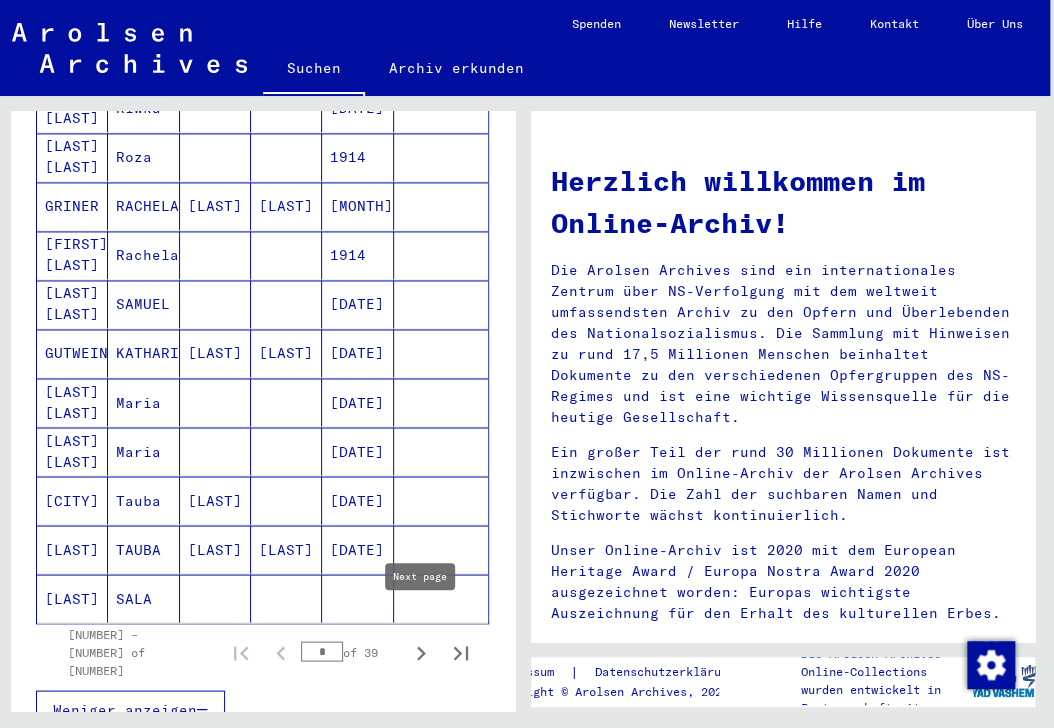 click 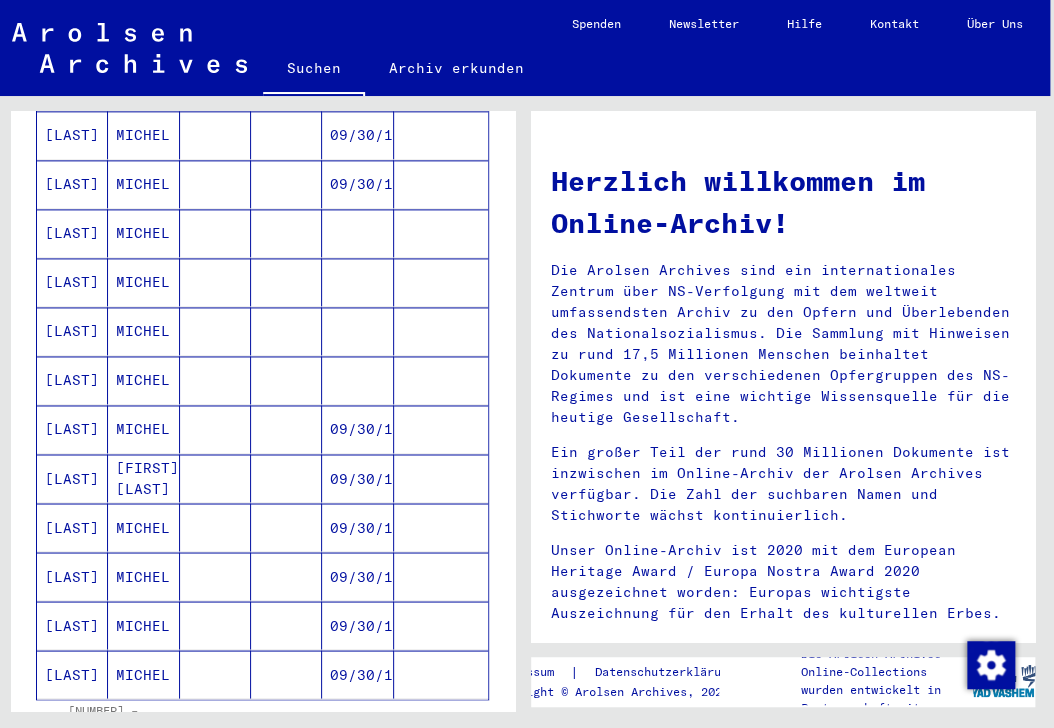 scroll, scrollTop: 902, scrollLeft: 0, axis: vertical 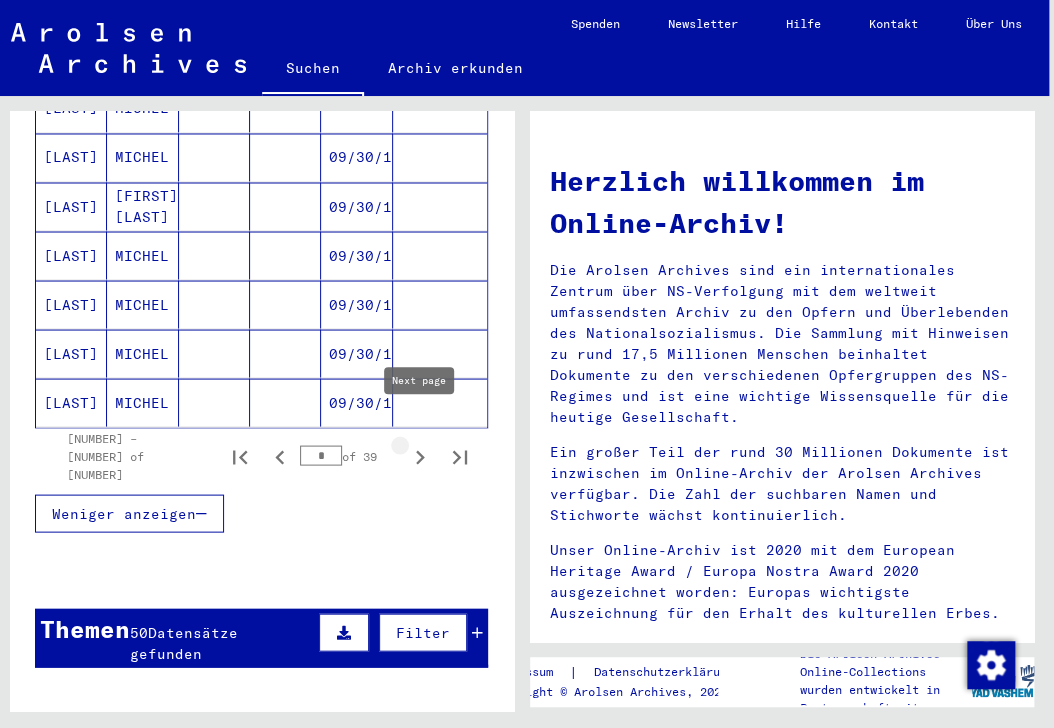 click 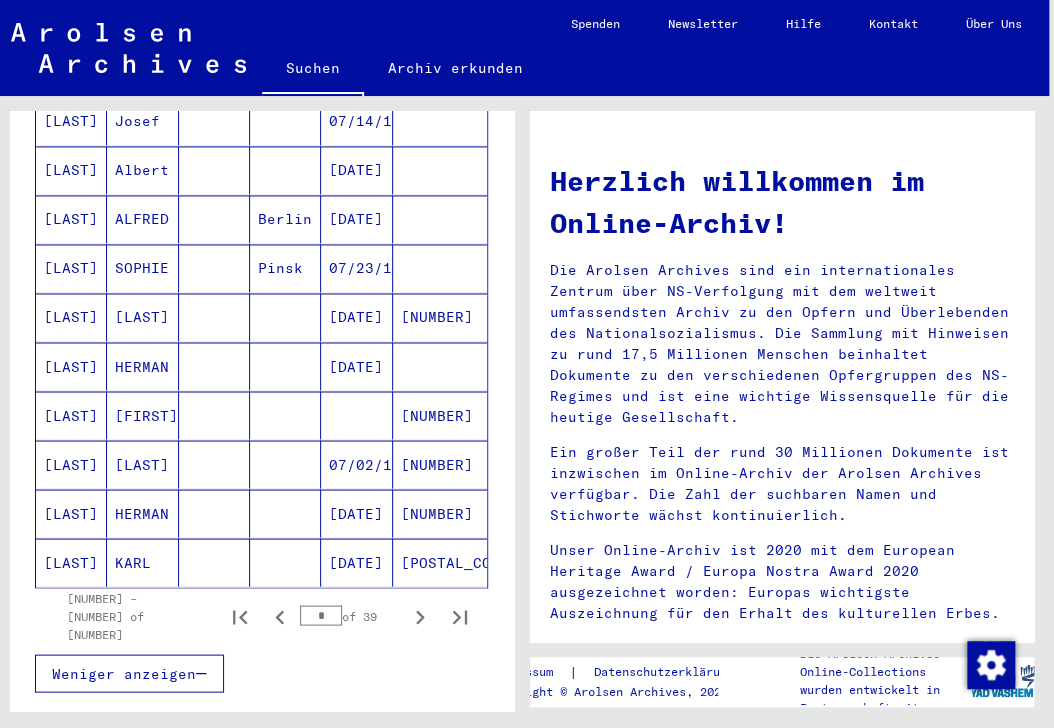 scroll, scrollTop: 1112, scrollLeft: 0, axis: vertical 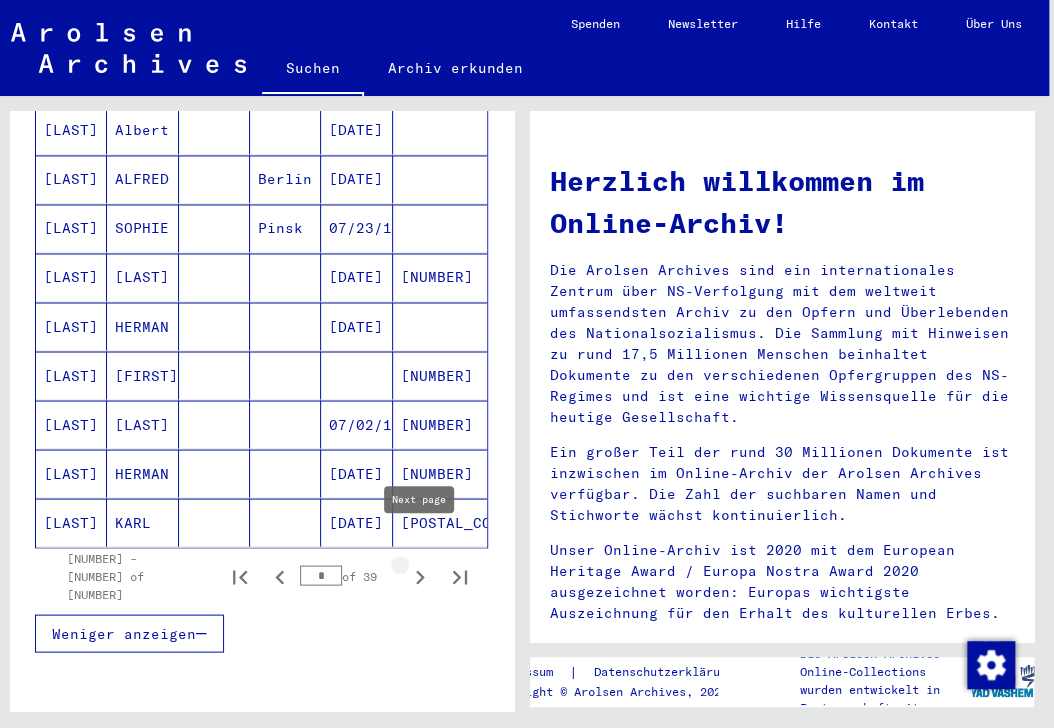 click 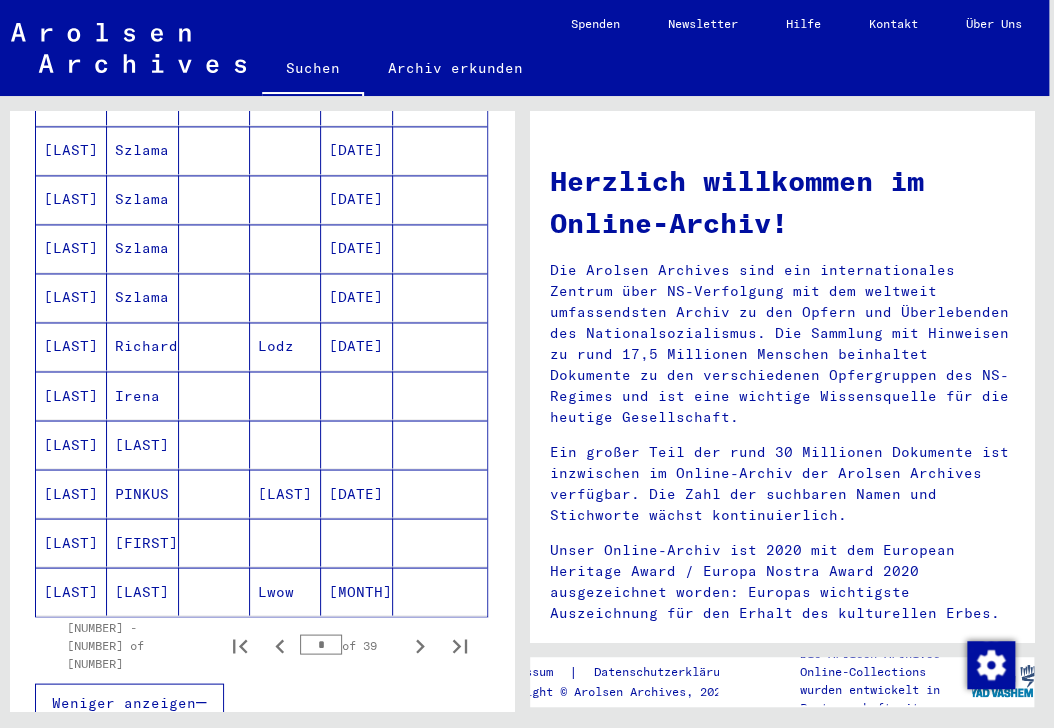scroll, scrollTop: 1044, scrollLeft: 0, axis: vertical 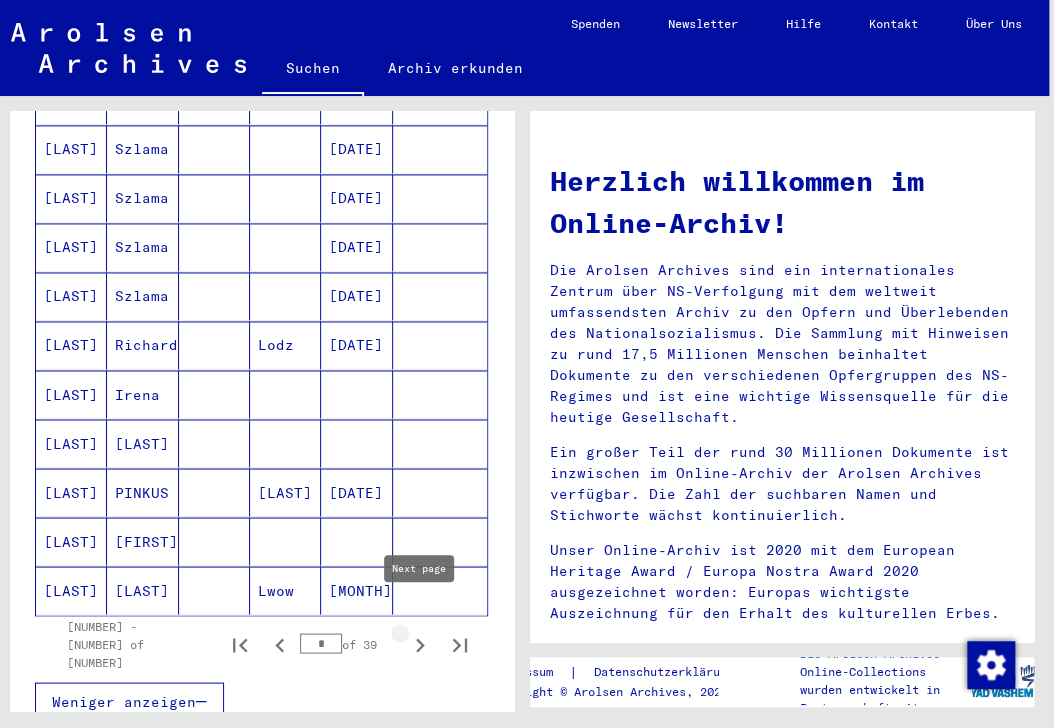 click 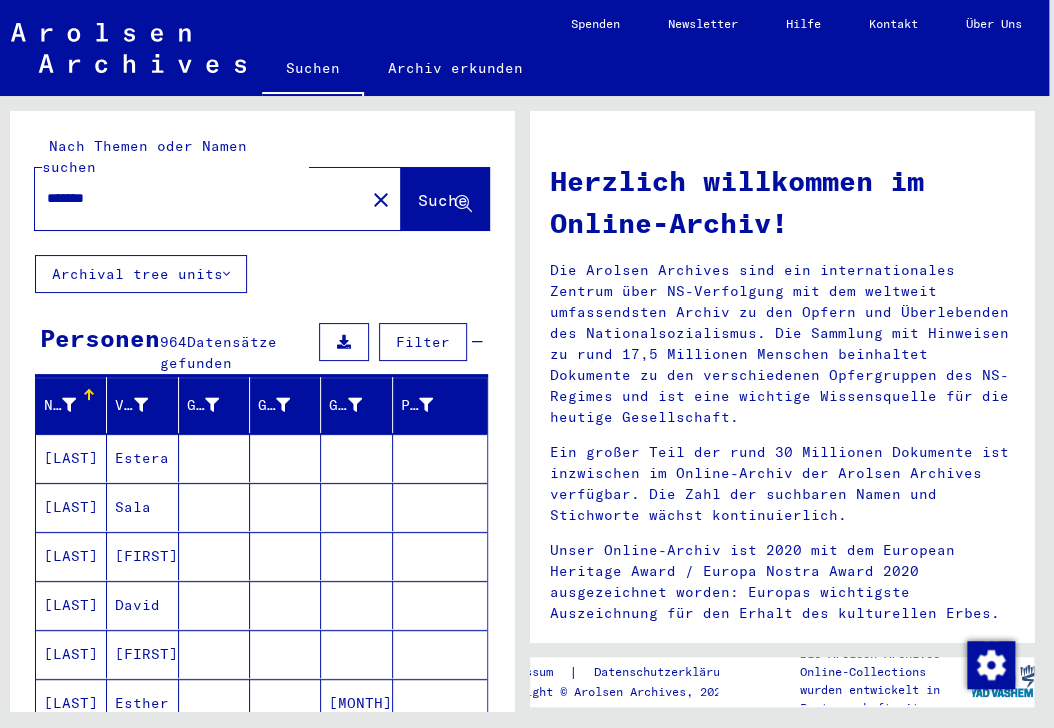 scroll, scrollTop: 0, scrollLeft: 0, axis: both 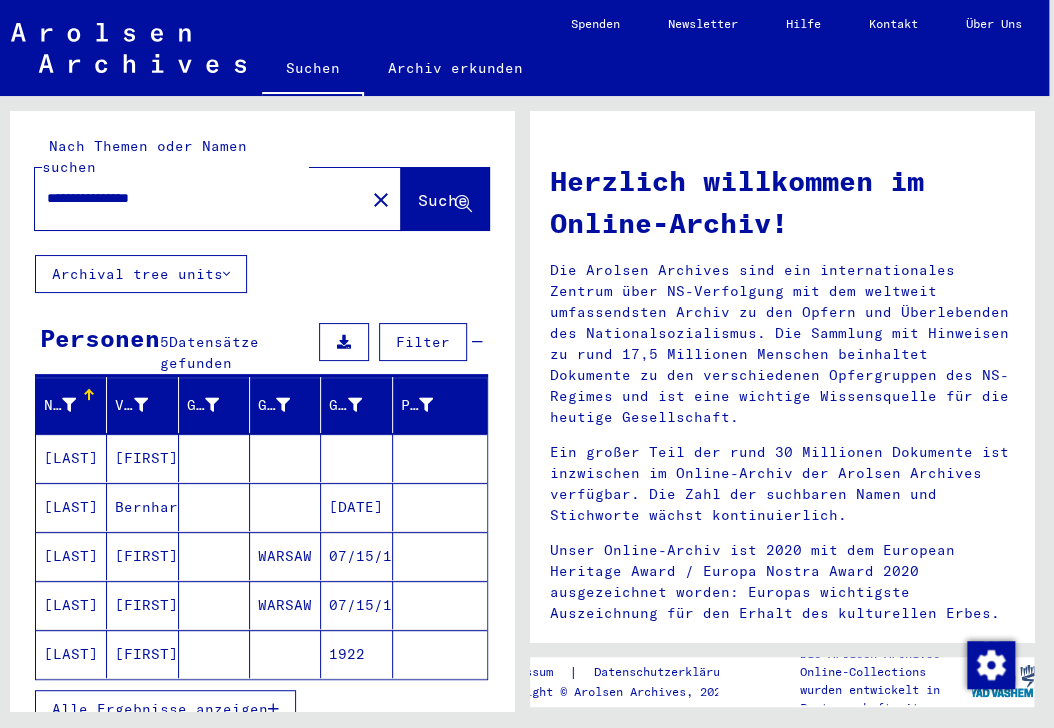 click on "Bernhard" at bounding box center (142, 556) 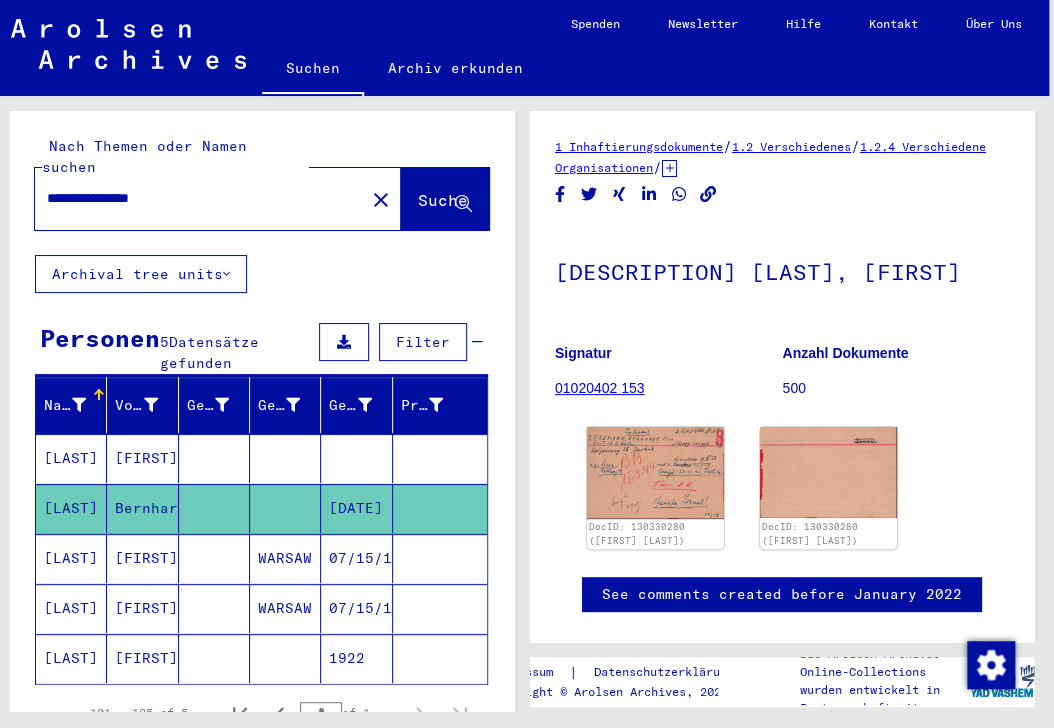 scroll, scrollTop: 0, scrollLeft: 0, axis: both 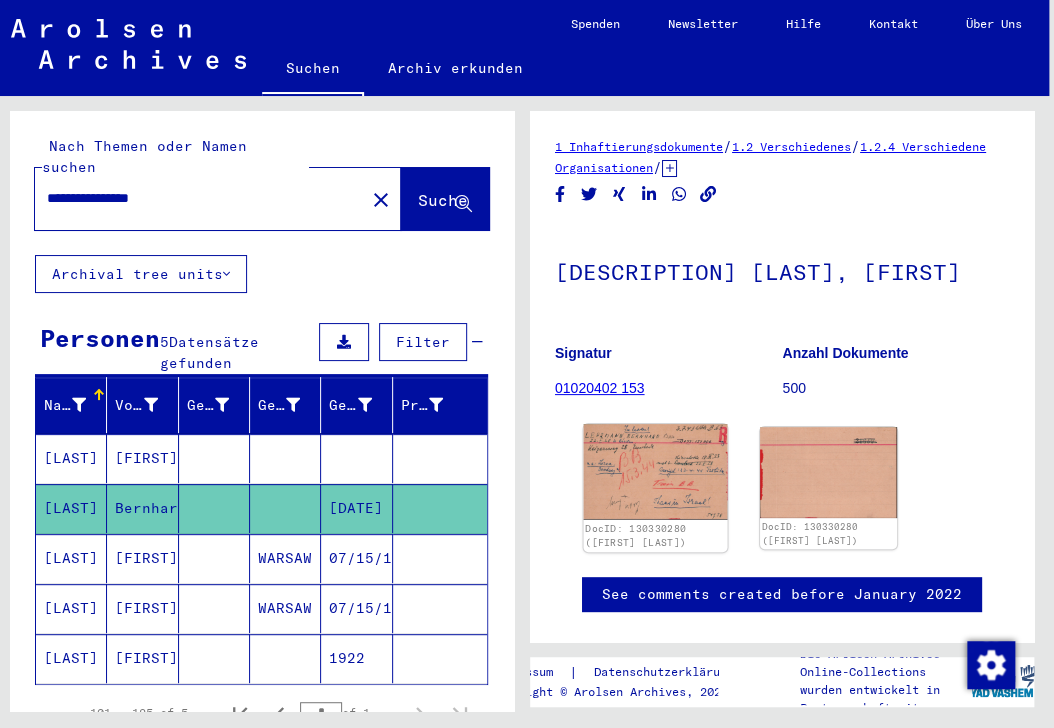 click 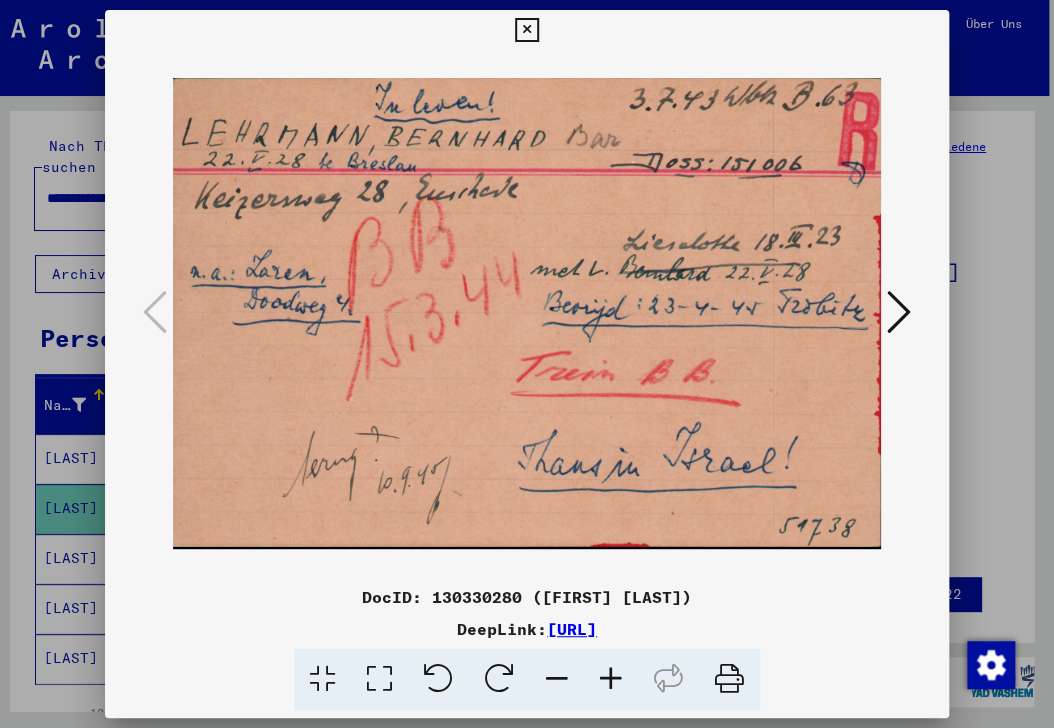 click at bounding box center [899, 312] 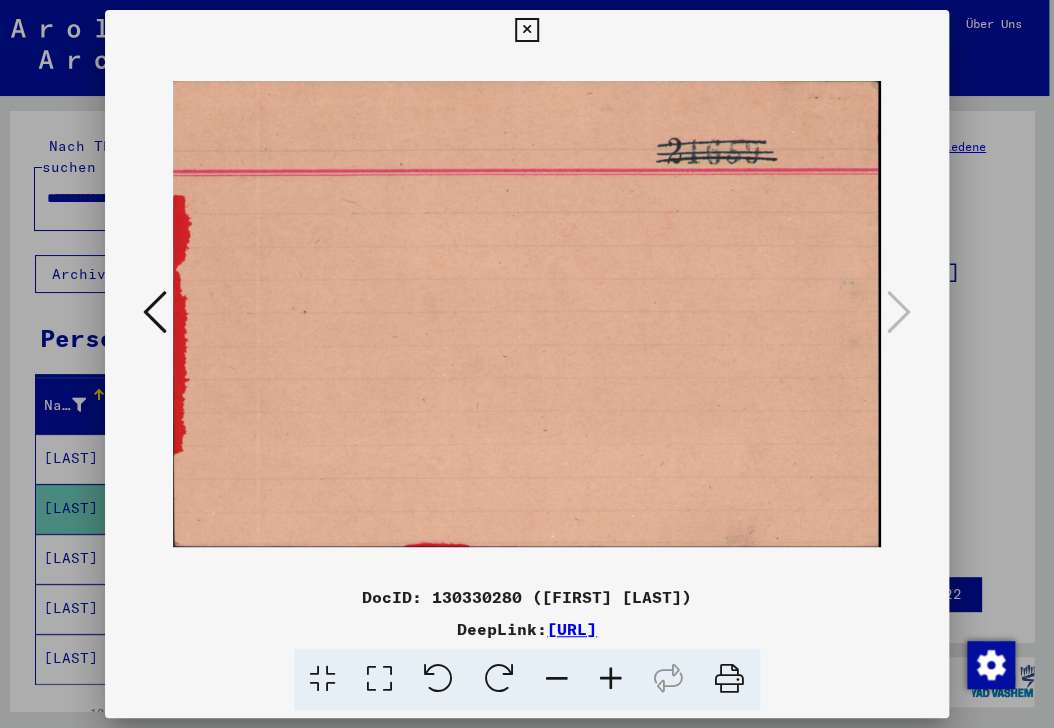 click at bounding box center (526, 30) 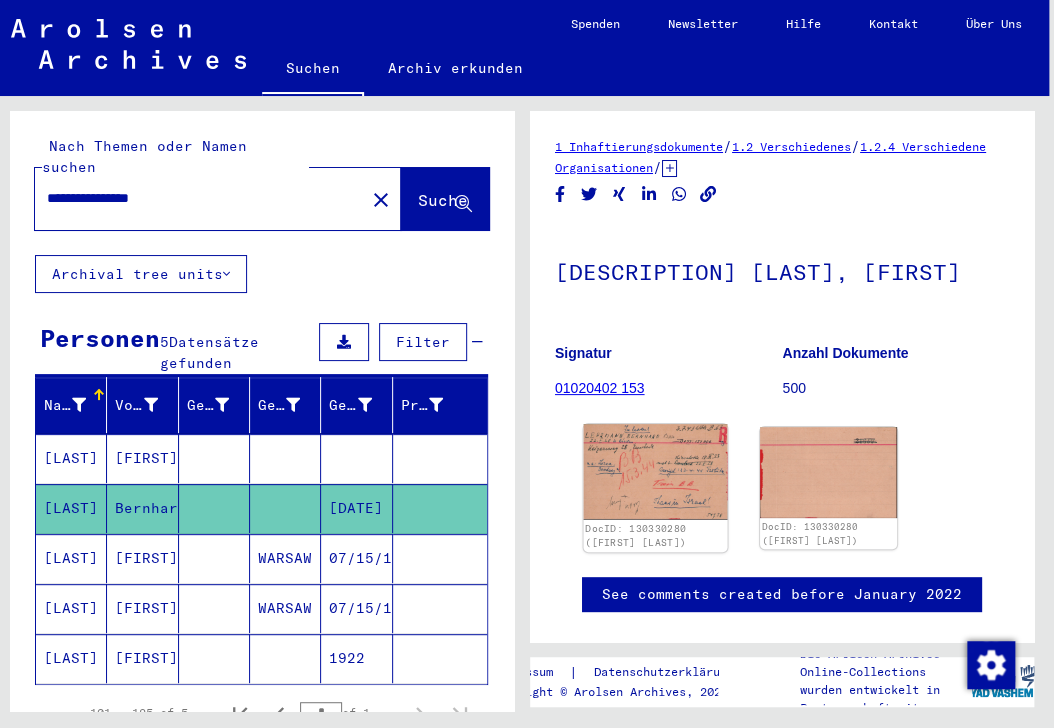 click 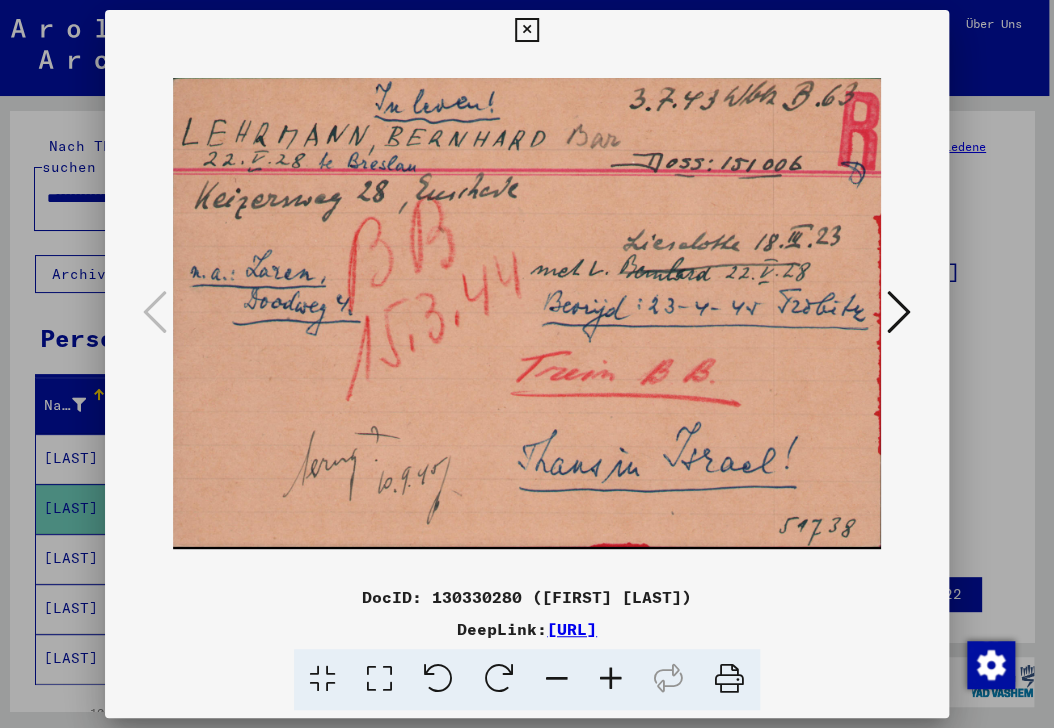 click at bounding box center [526, 30] 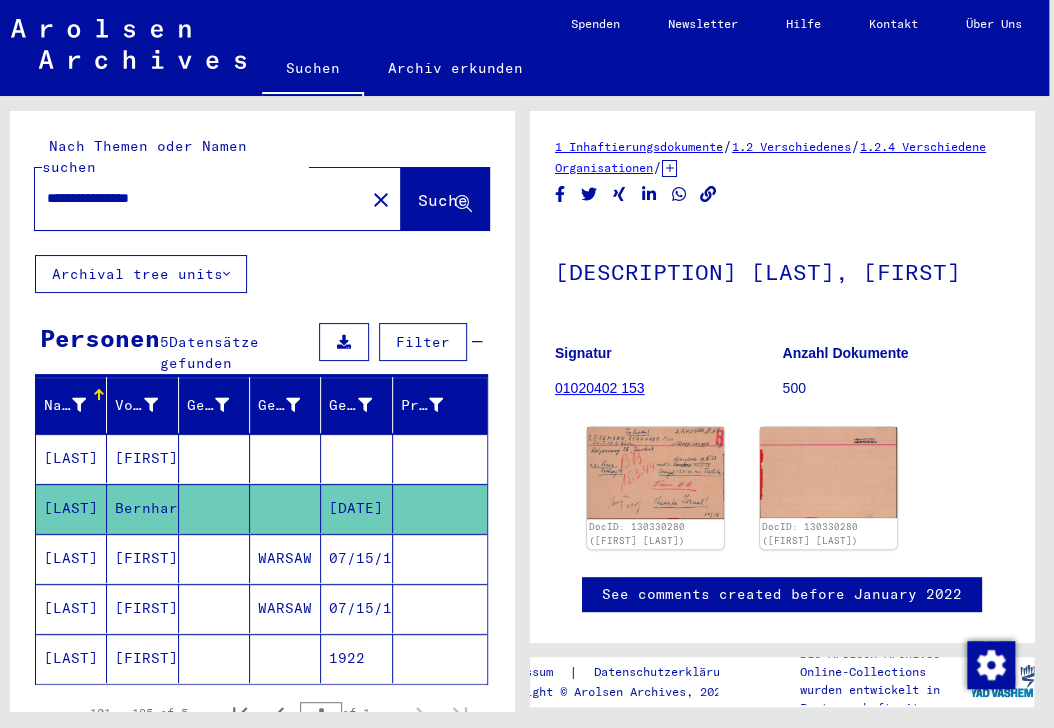 click on "**********" at bounding box center (200, 198) 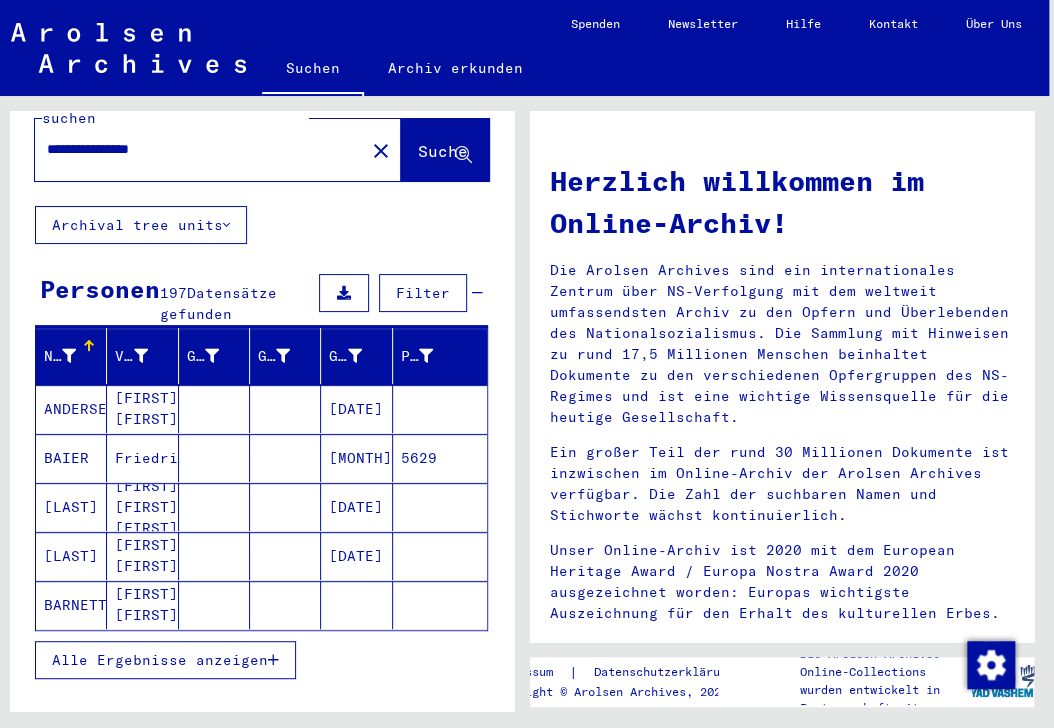 scroll, scrollTop: 50, scrollLeft: 0, axis: vertical 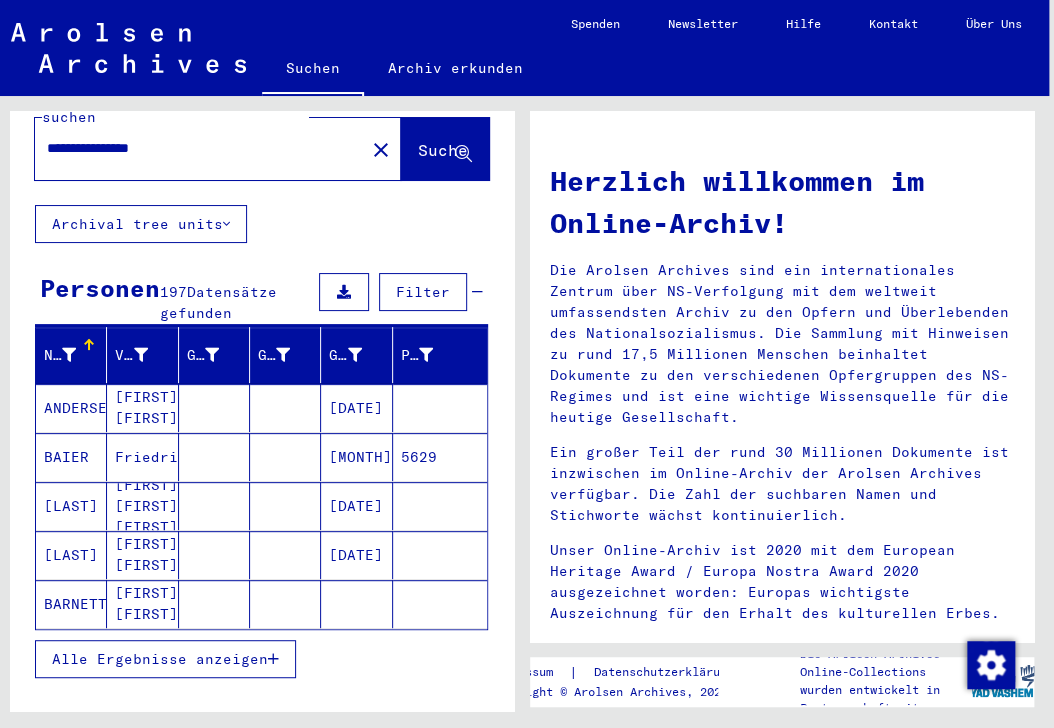 click on "Alle Ergebnisse anzeigen" at bounding box center [165, 659] 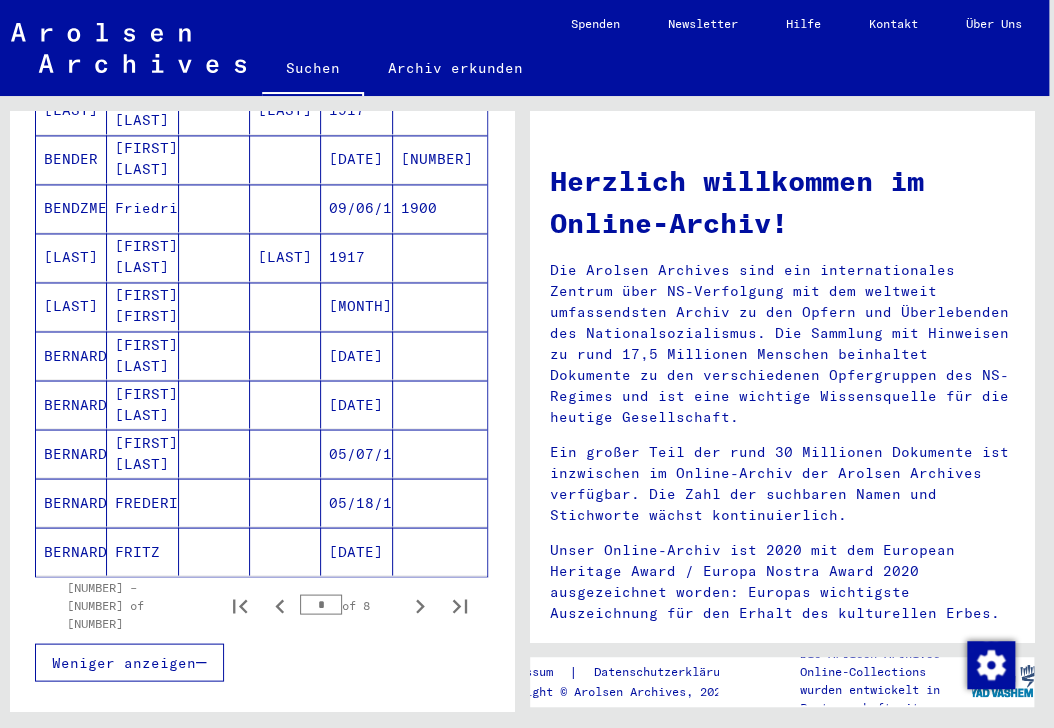 scroll, scrollTop: 1110, scrollLeft: 0, axis: vertical 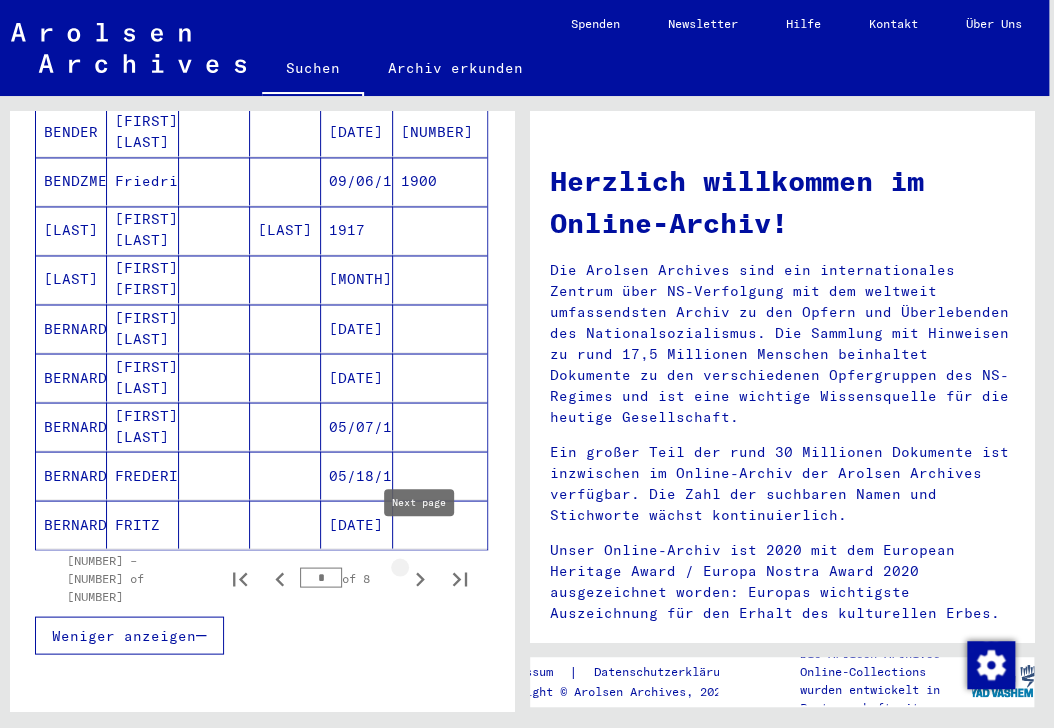 click 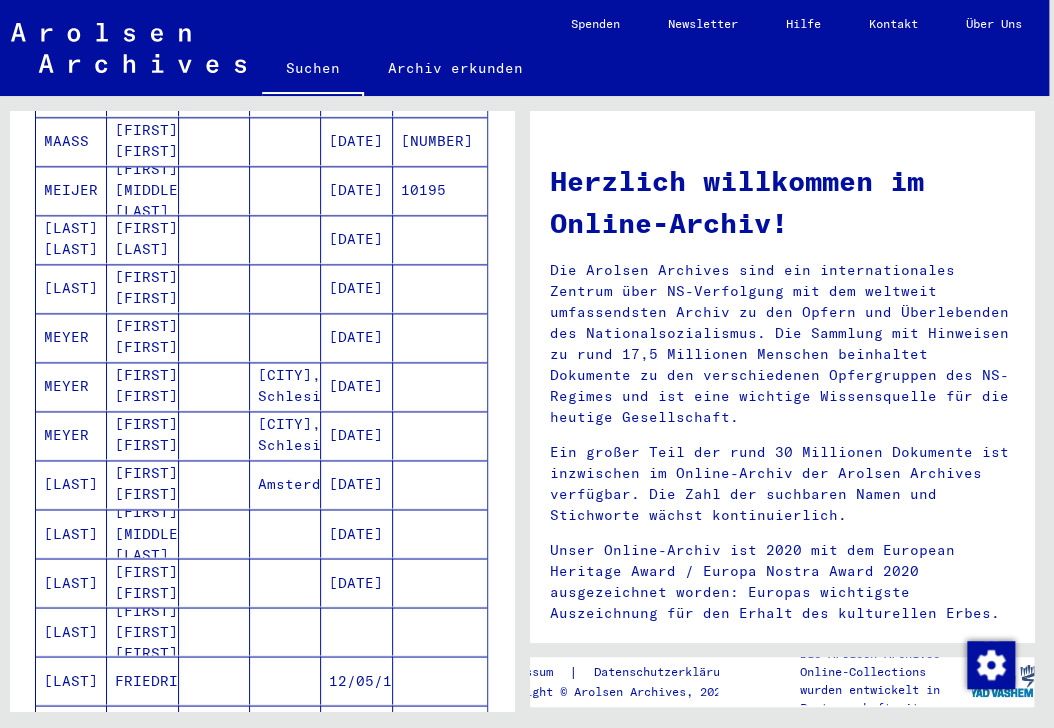 scroll, scrollTop: 1060, scrollLeft: 0, axis: vertical 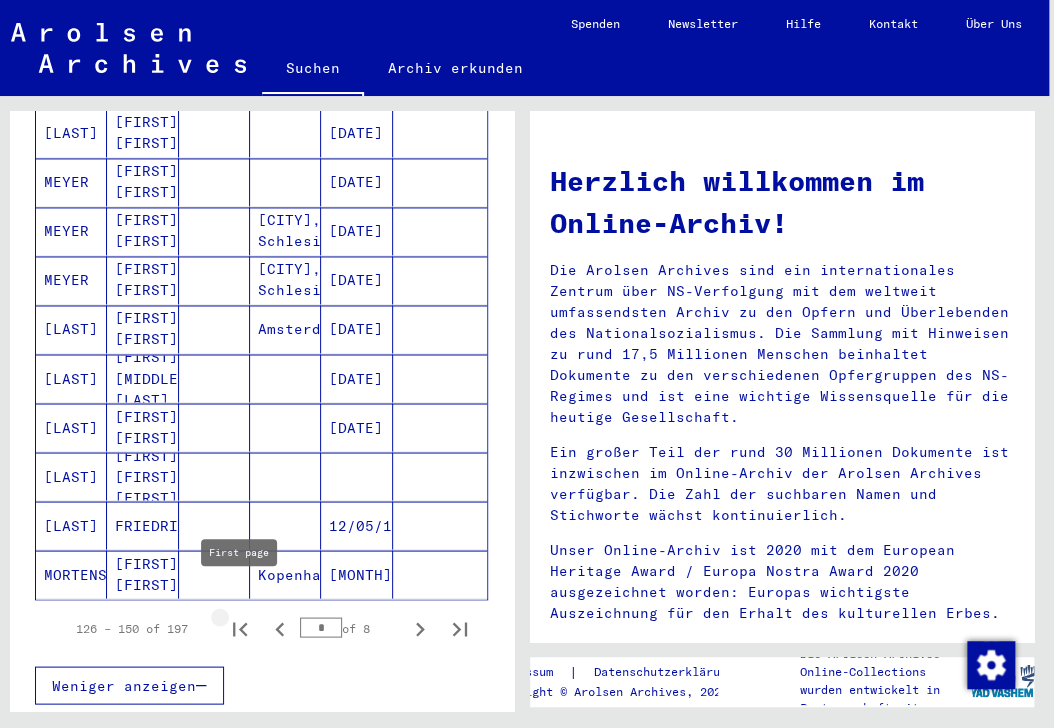 click 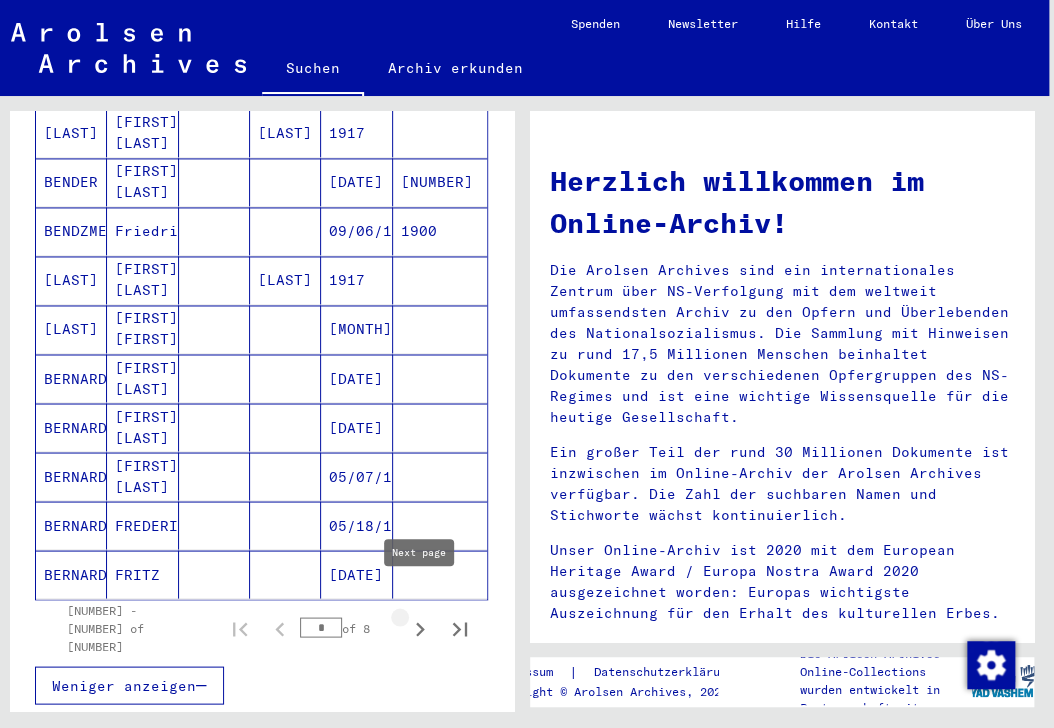 click 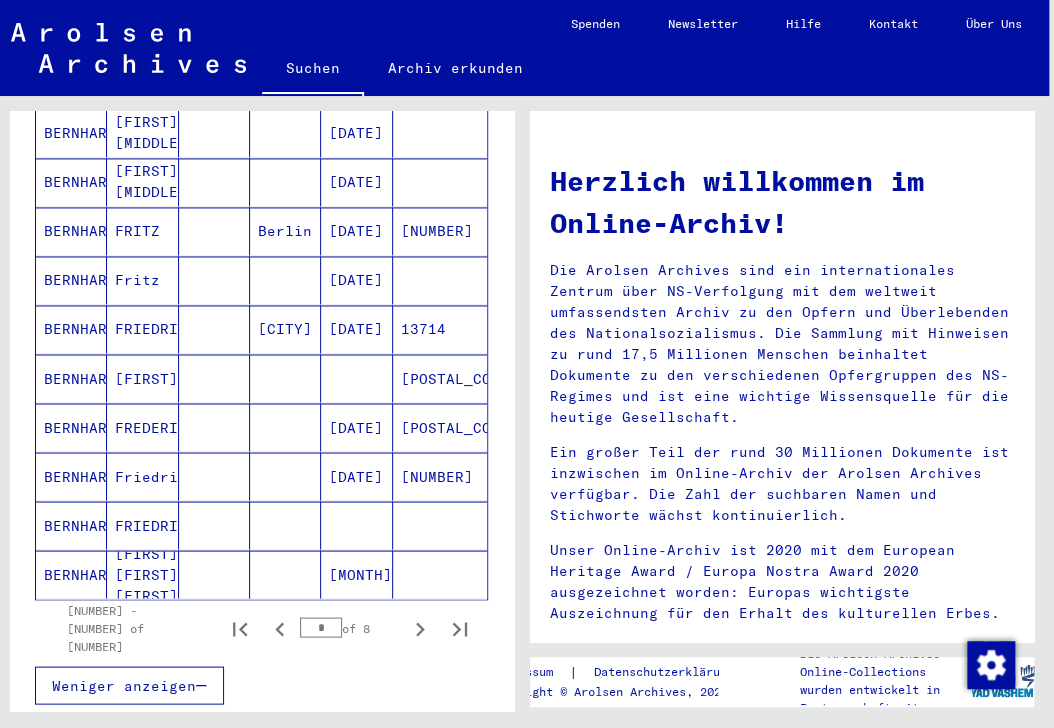 click 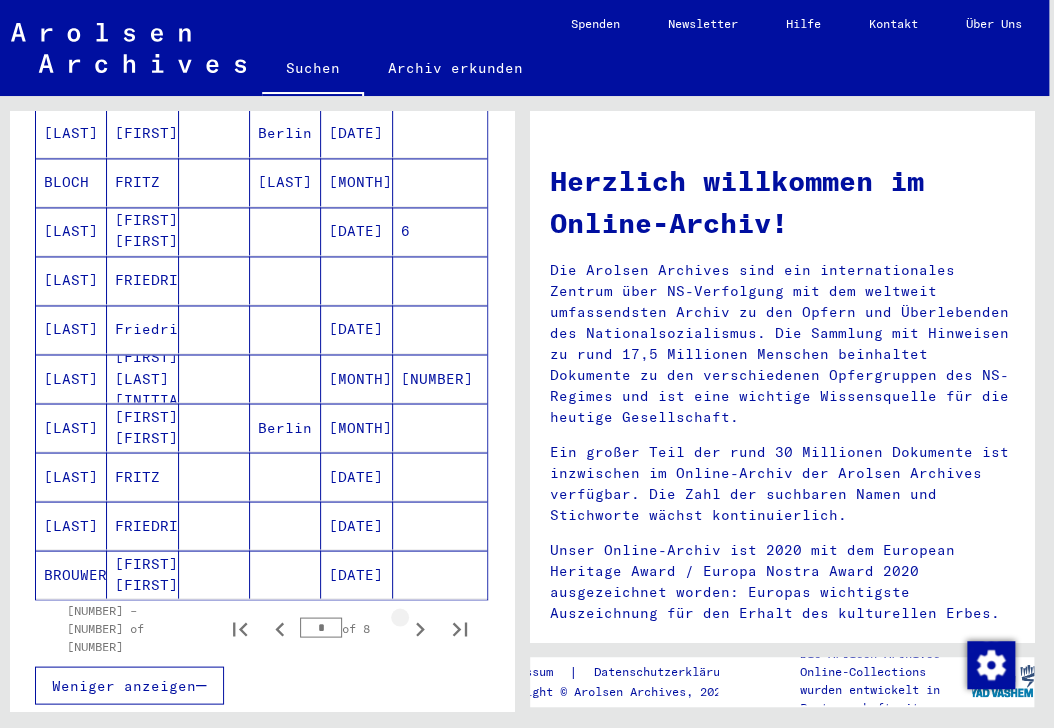 click 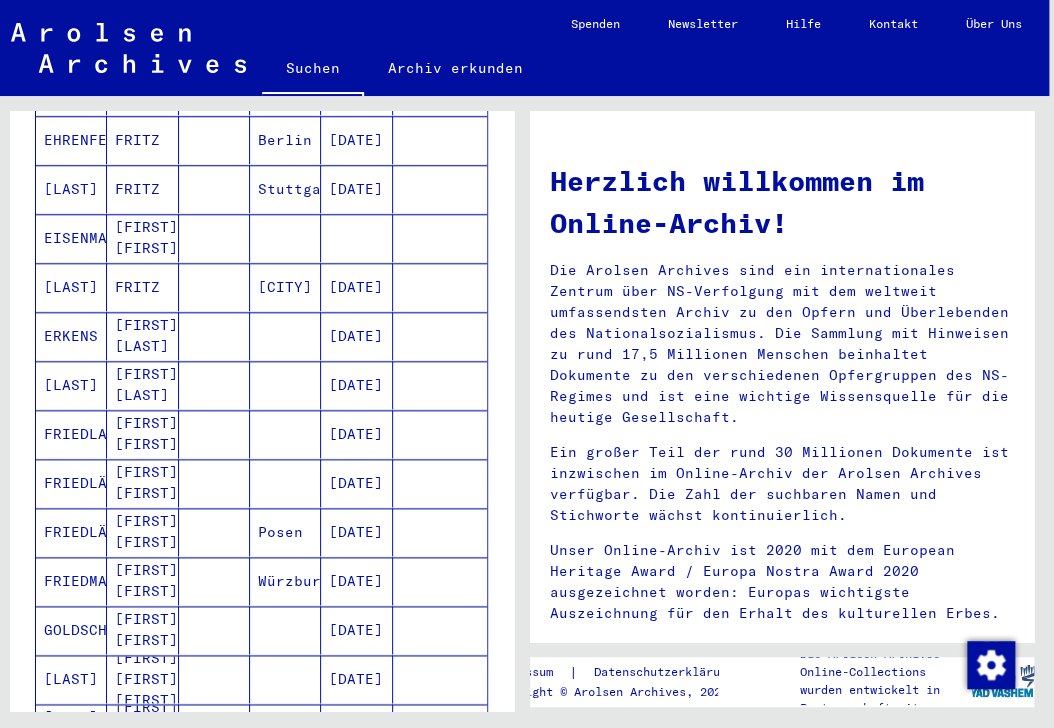 scroll, scrollTop: 657, scrollLeft: 0, axis: vertical 